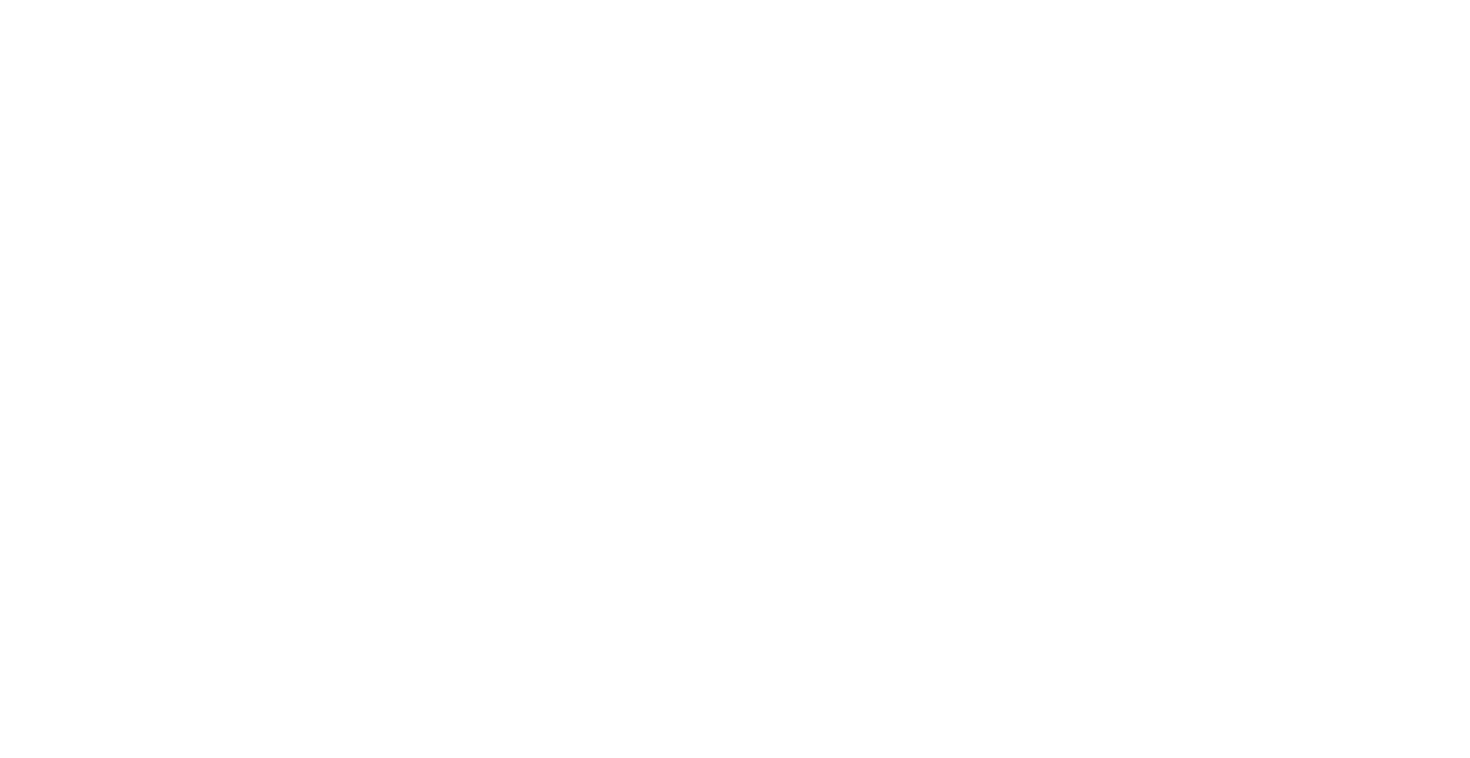 scroll, scrollTop: 0, scrollLeft: 0, axis: both 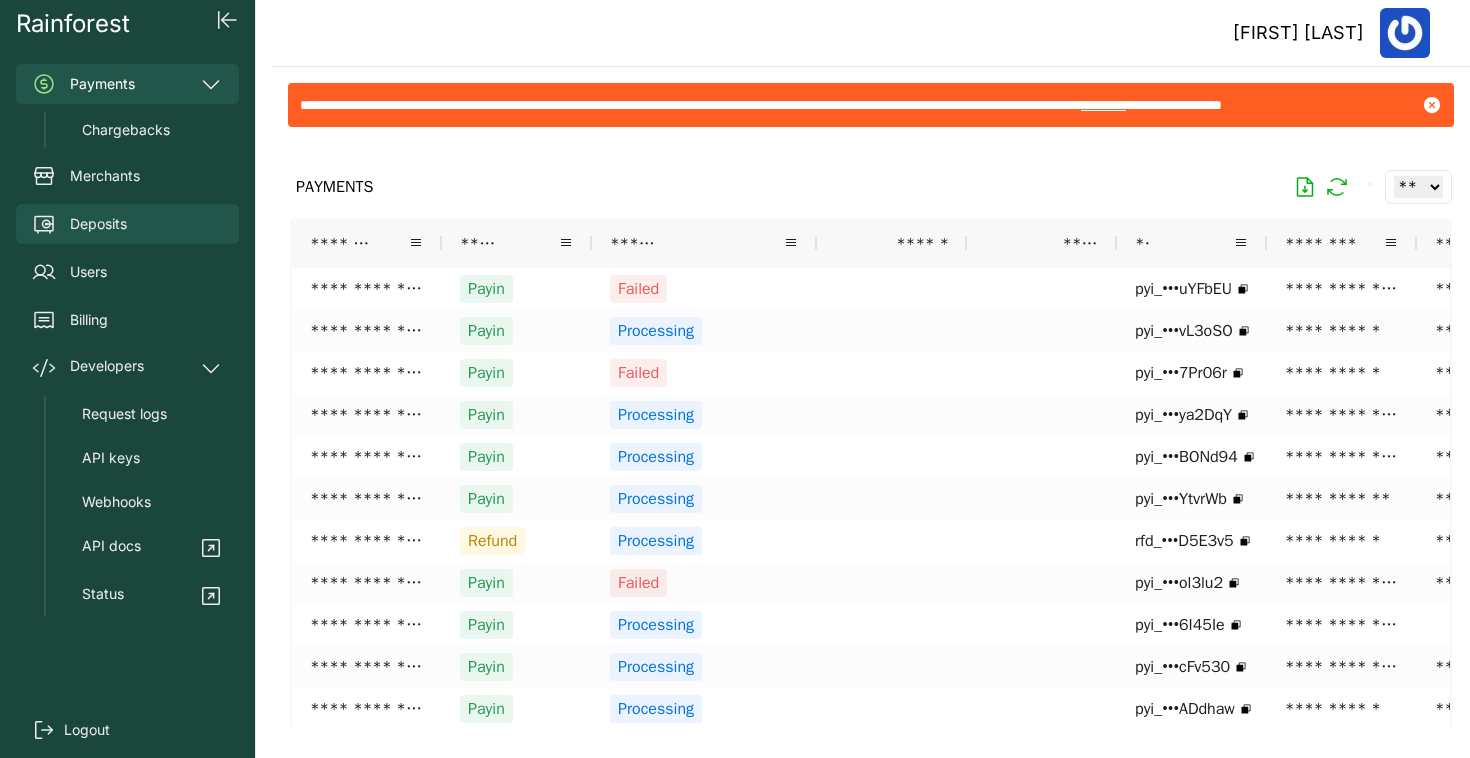 click on "Deposits" at bounding box center (98, 224) 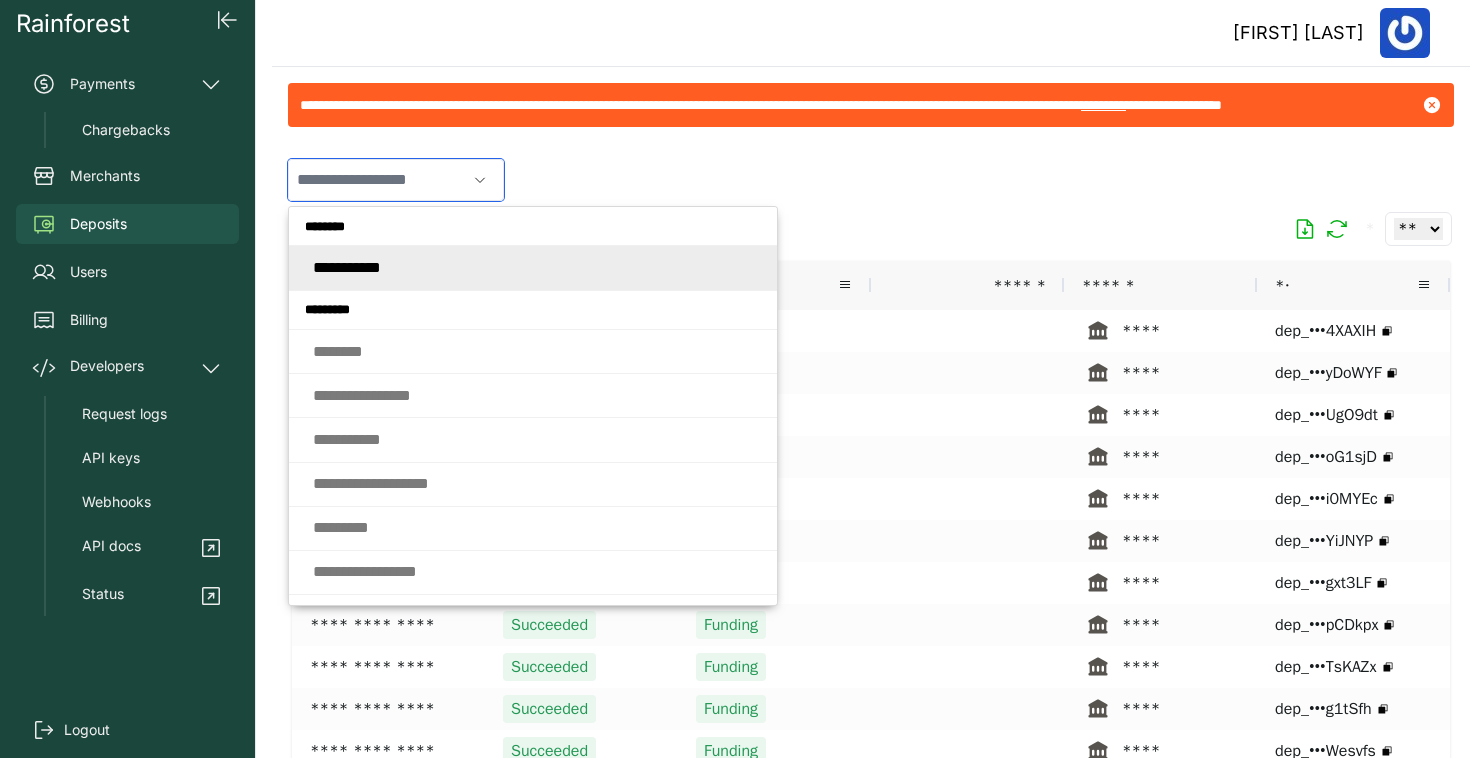 click at bounding box center [377, 180] 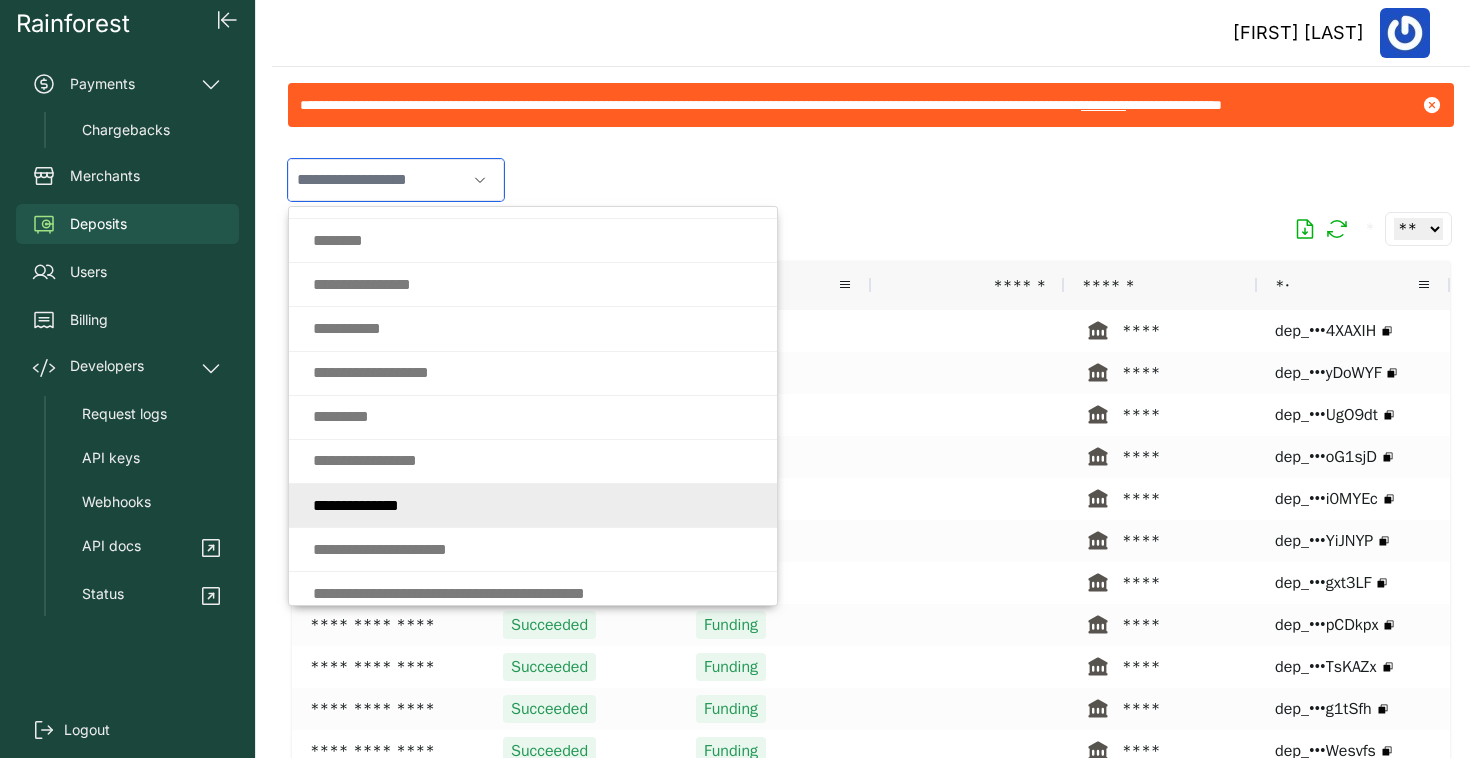 scroll, scrollTop: 135, scrollLeft: 0, axis: vertical 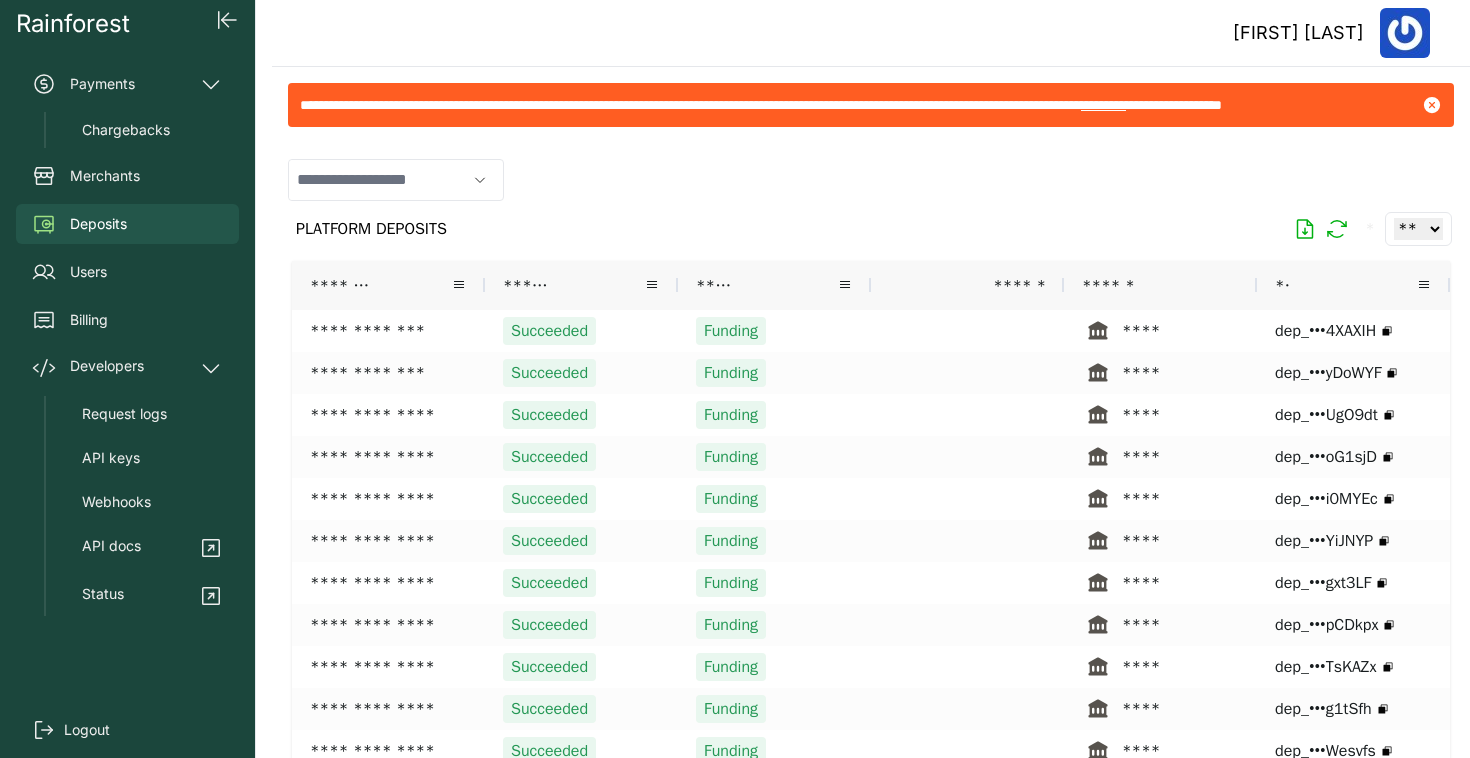 type on "**********" 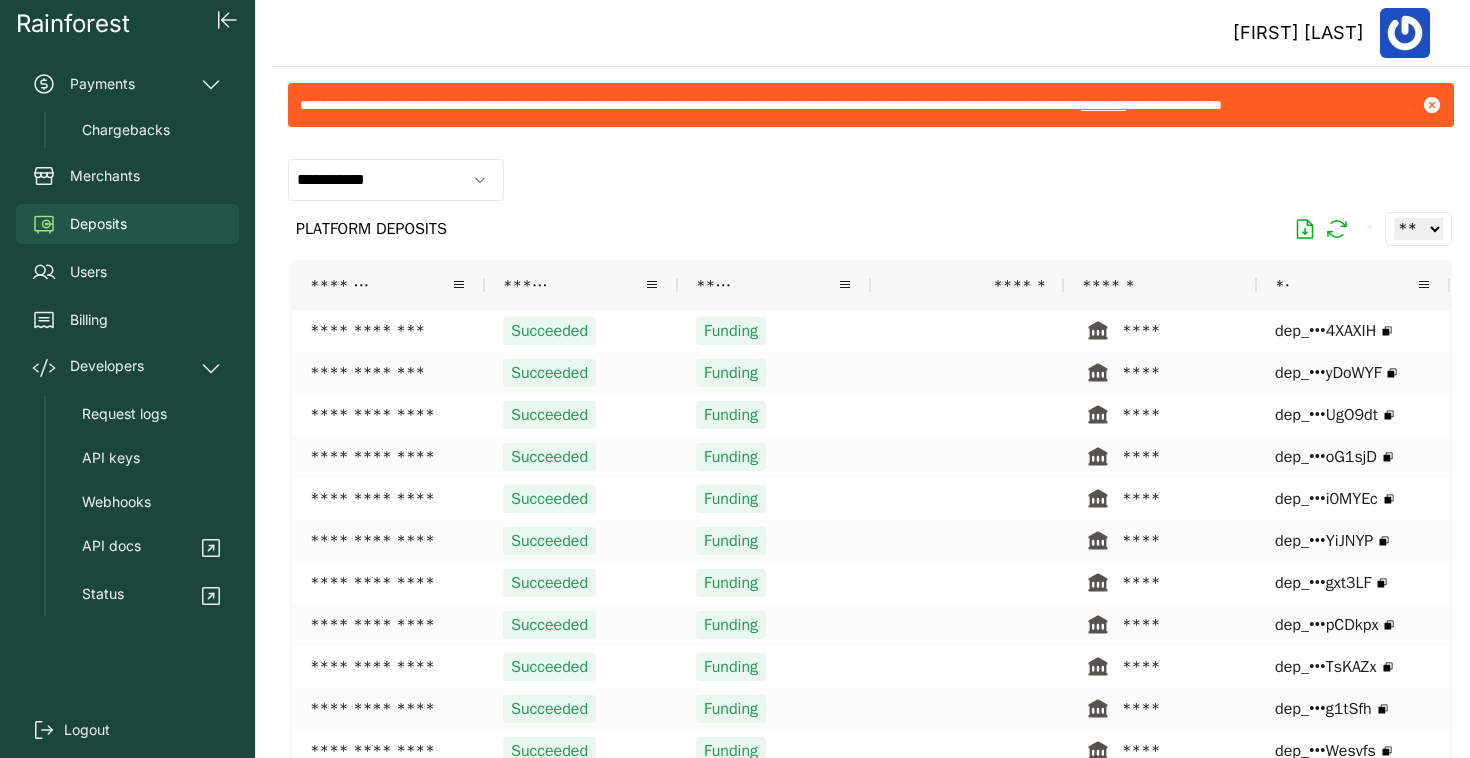 click on "**********" 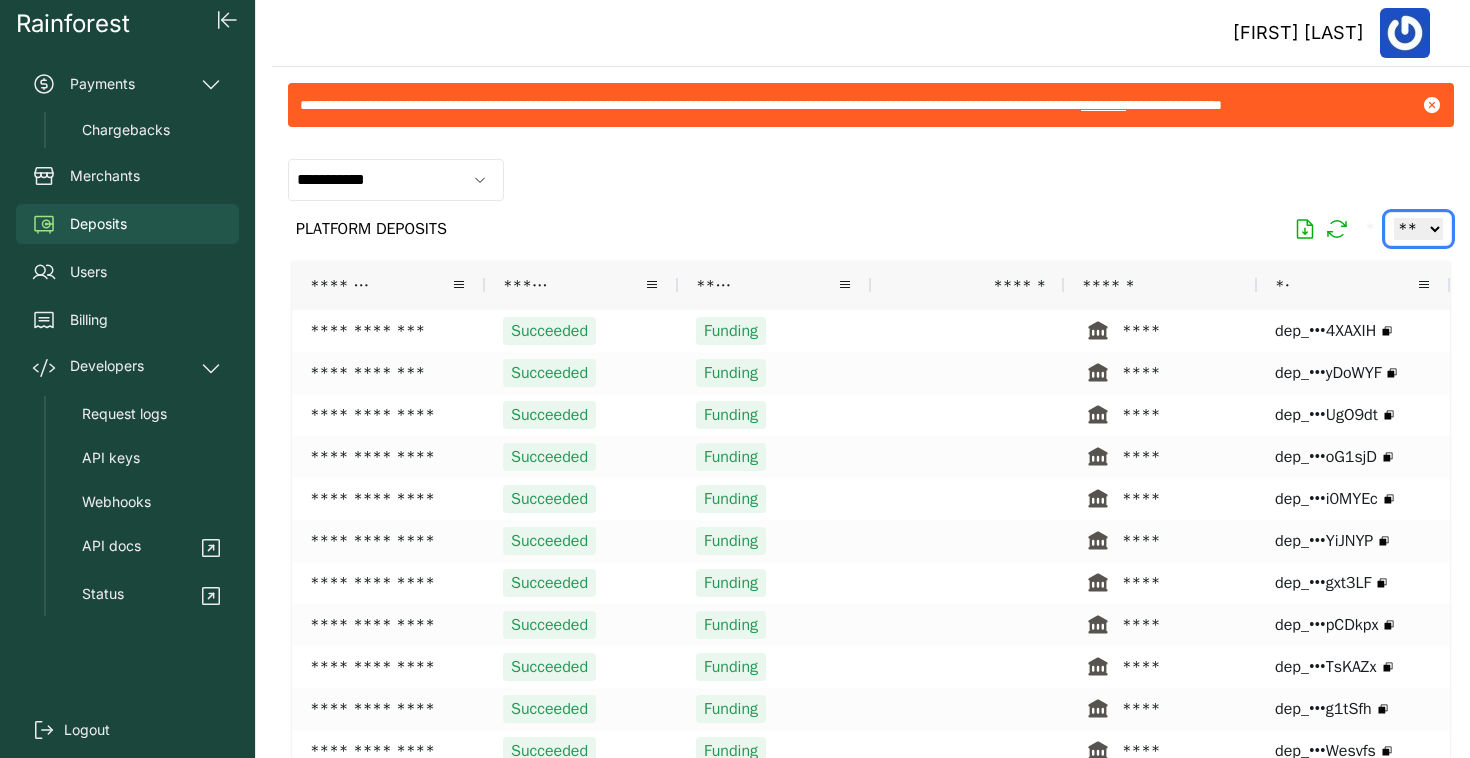click on "** ** ** ***" at bounding box center [1418, 229] 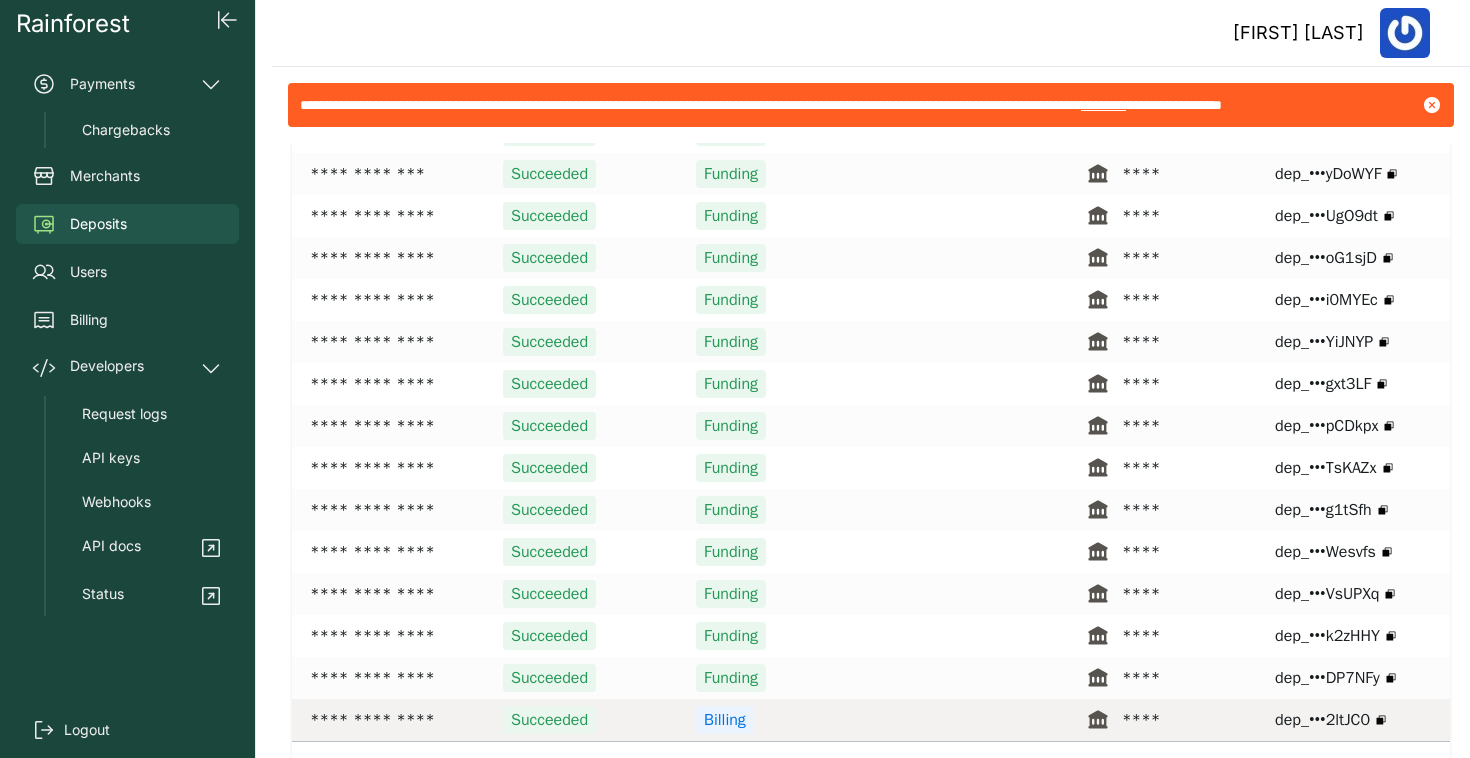 scroll, scrollTop: 230, scrollLeft: 0, axis: vertical 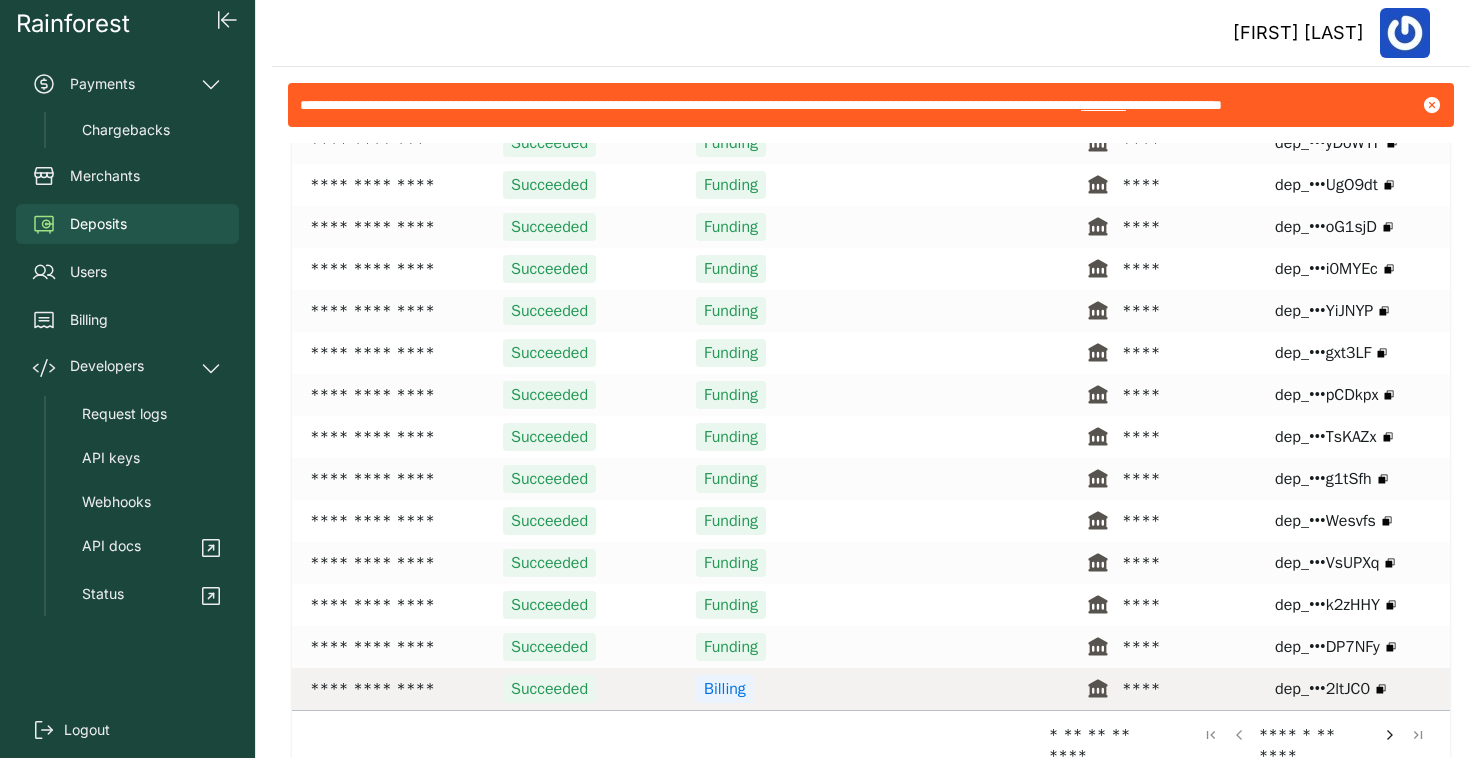 click at bounding box center [967, 689] 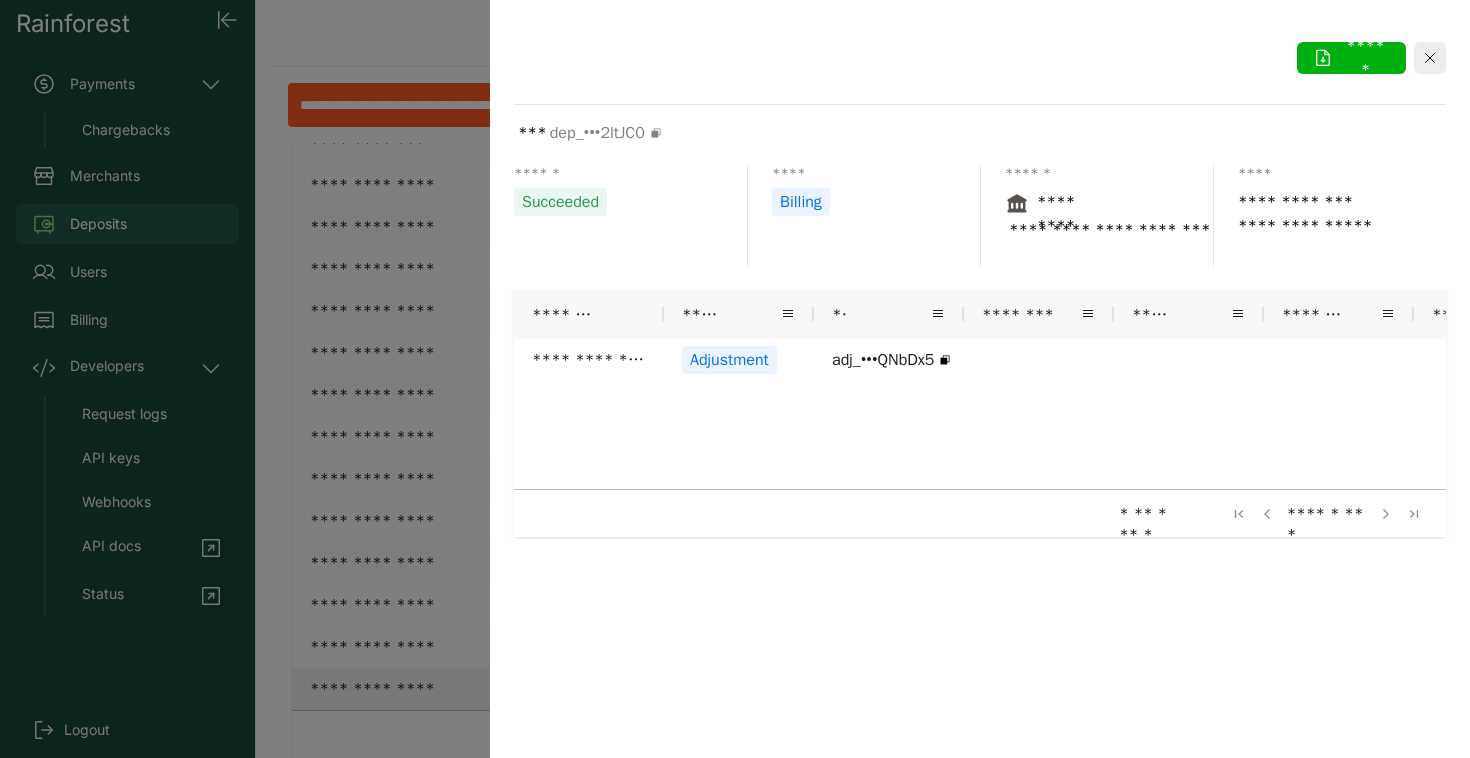 click at bounding box center [1430, 58] 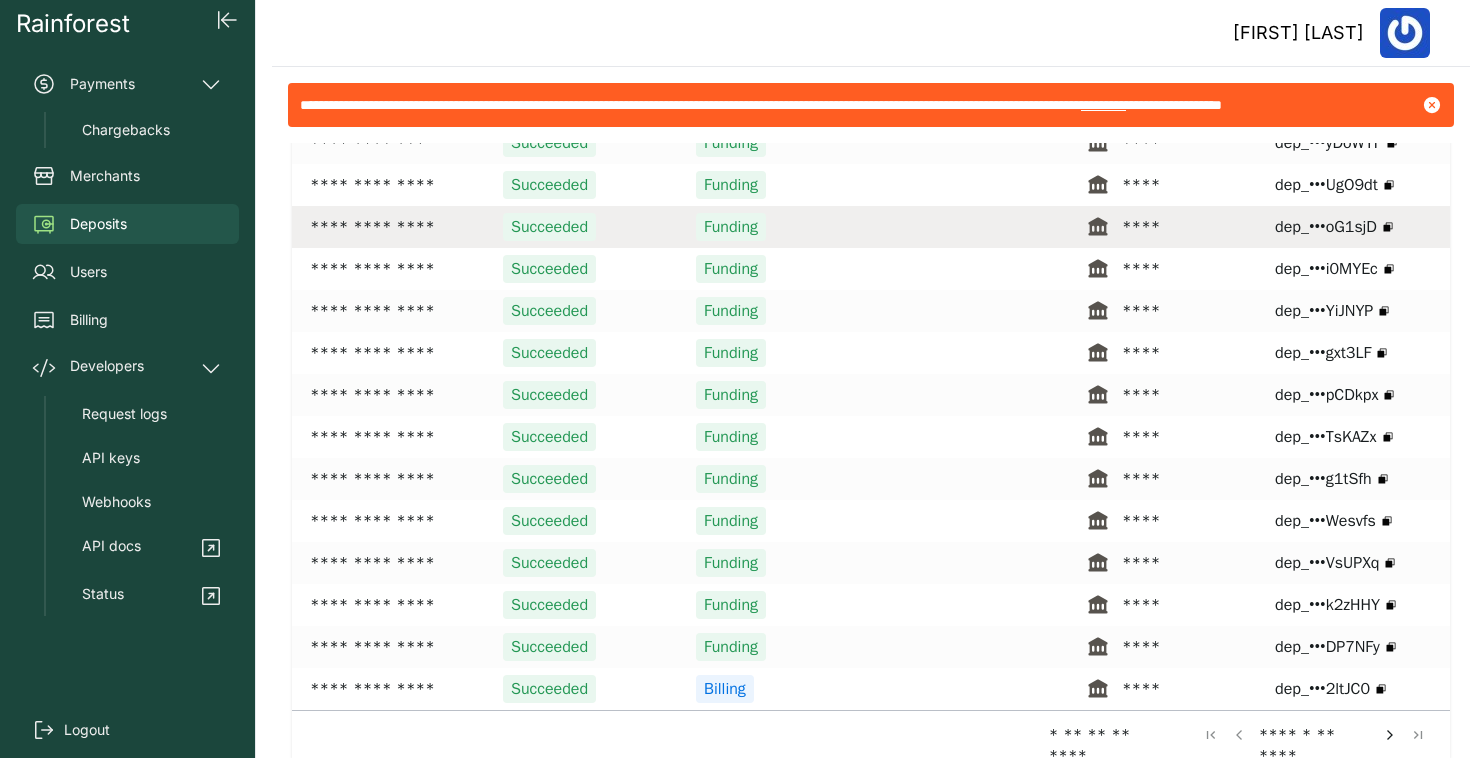 scroll, scrollTop: 0, scrollLeft: 0, axis: both 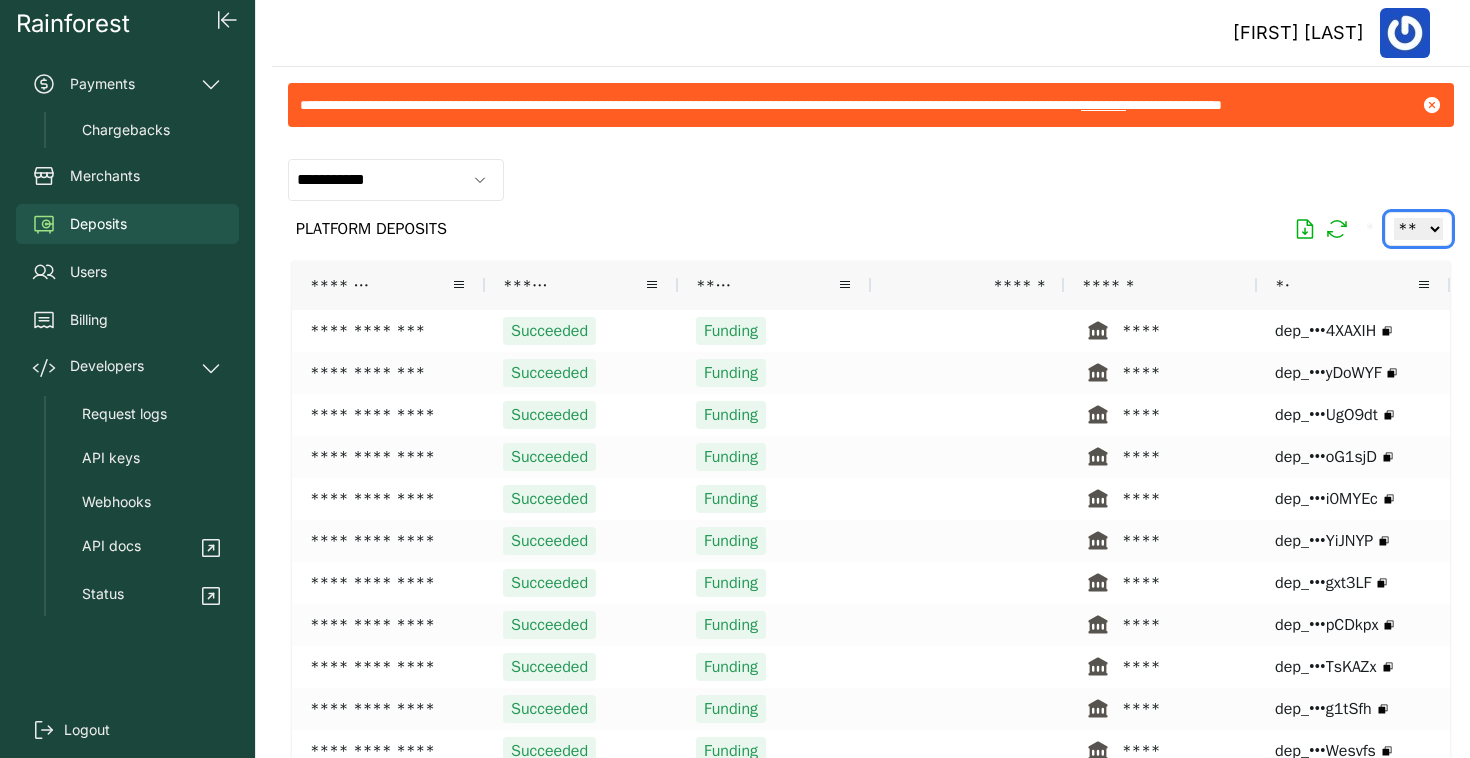 click on "** ** ** ***" at bounding box center [1418, 229] 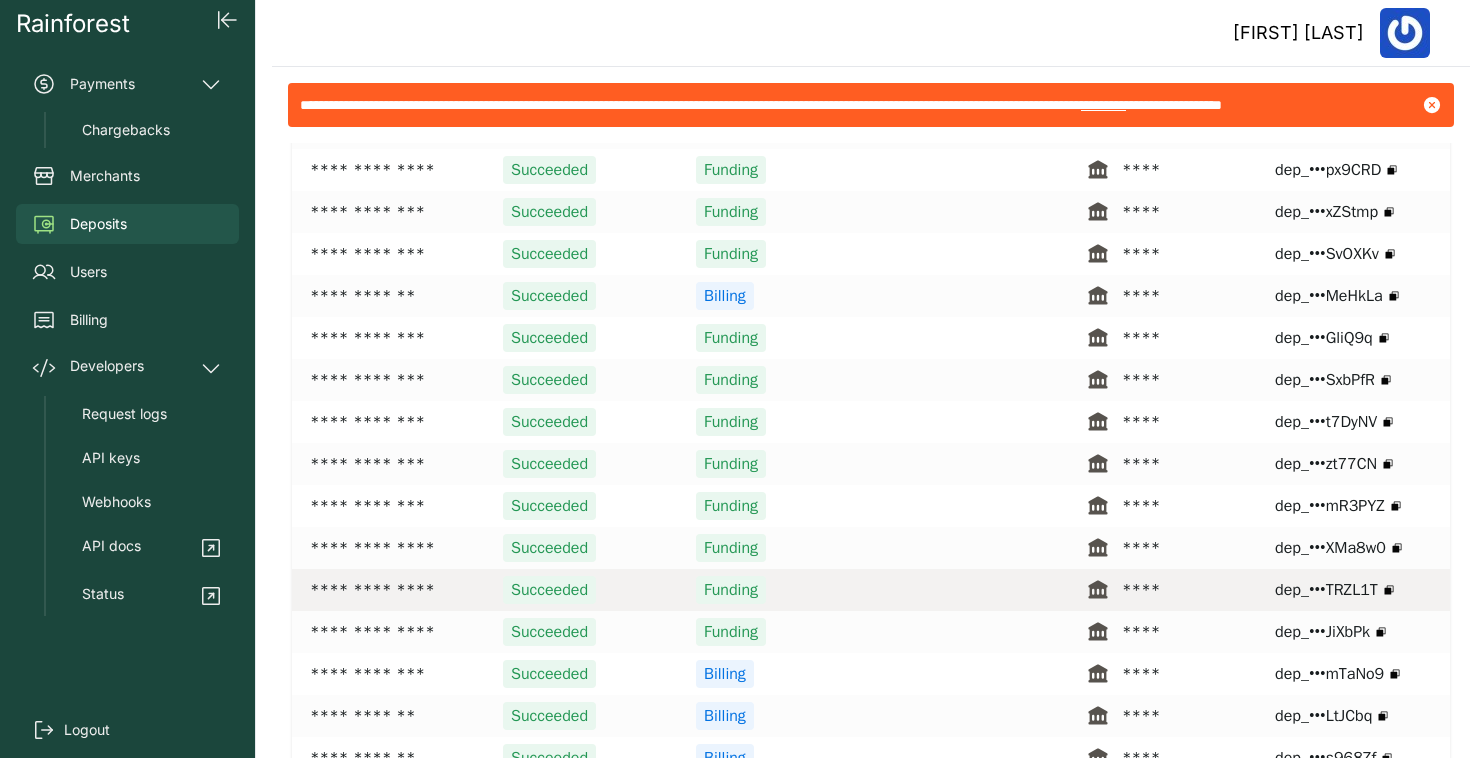 scroll, scrollTop: 3800, scrollLeft: 0, axis: vertical 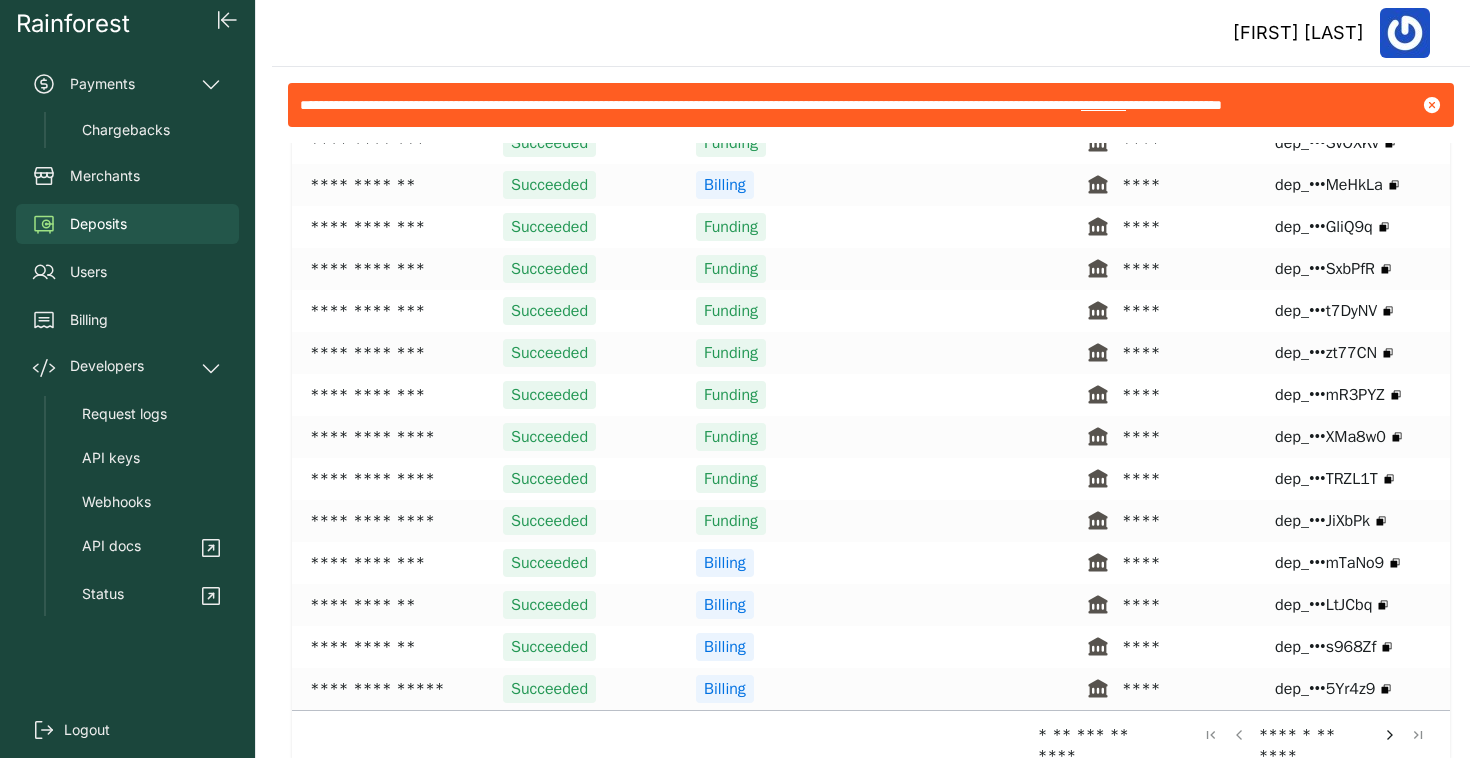 click at bounding box center [1390, 735] 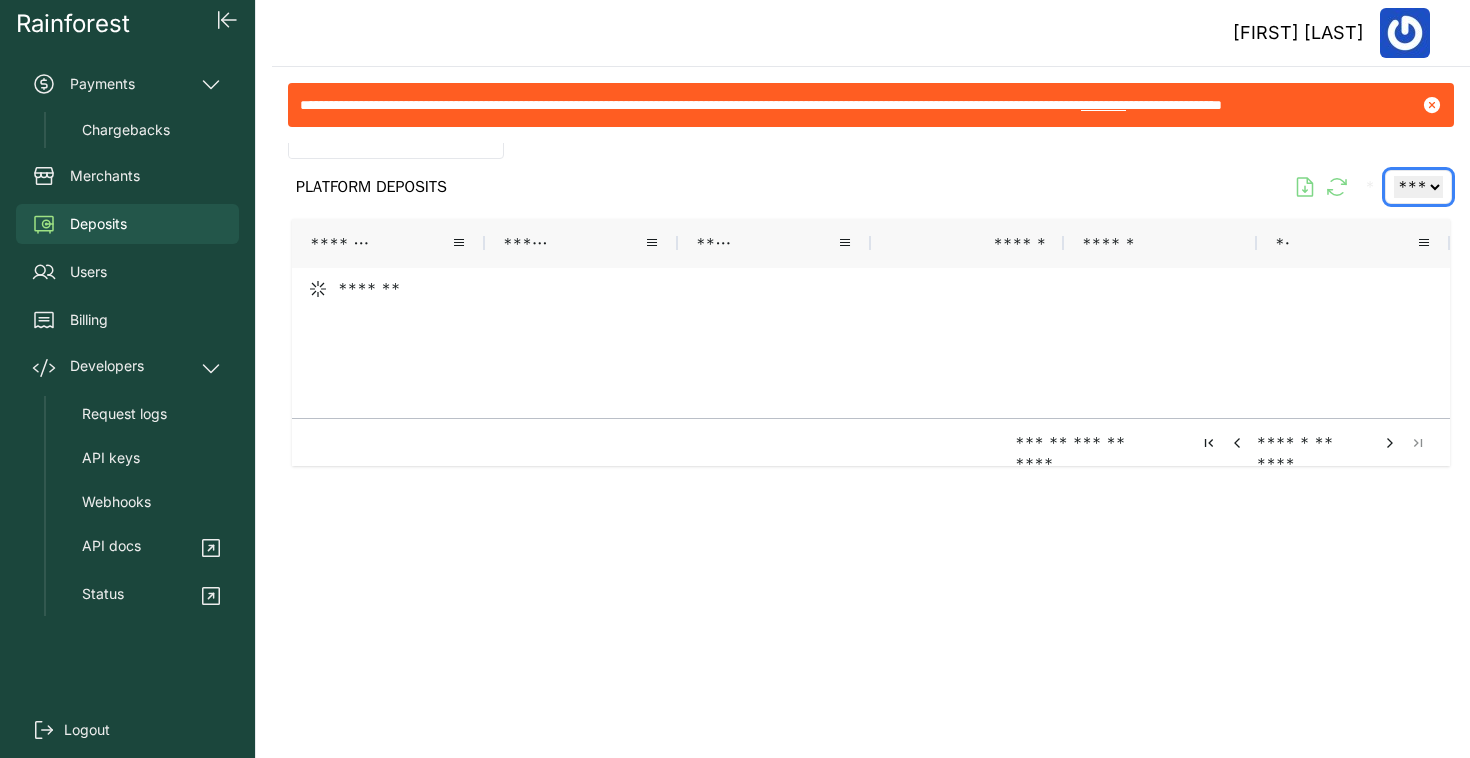 scroll, scrollTop: 42, scrollLeft: 0, axis: vertical 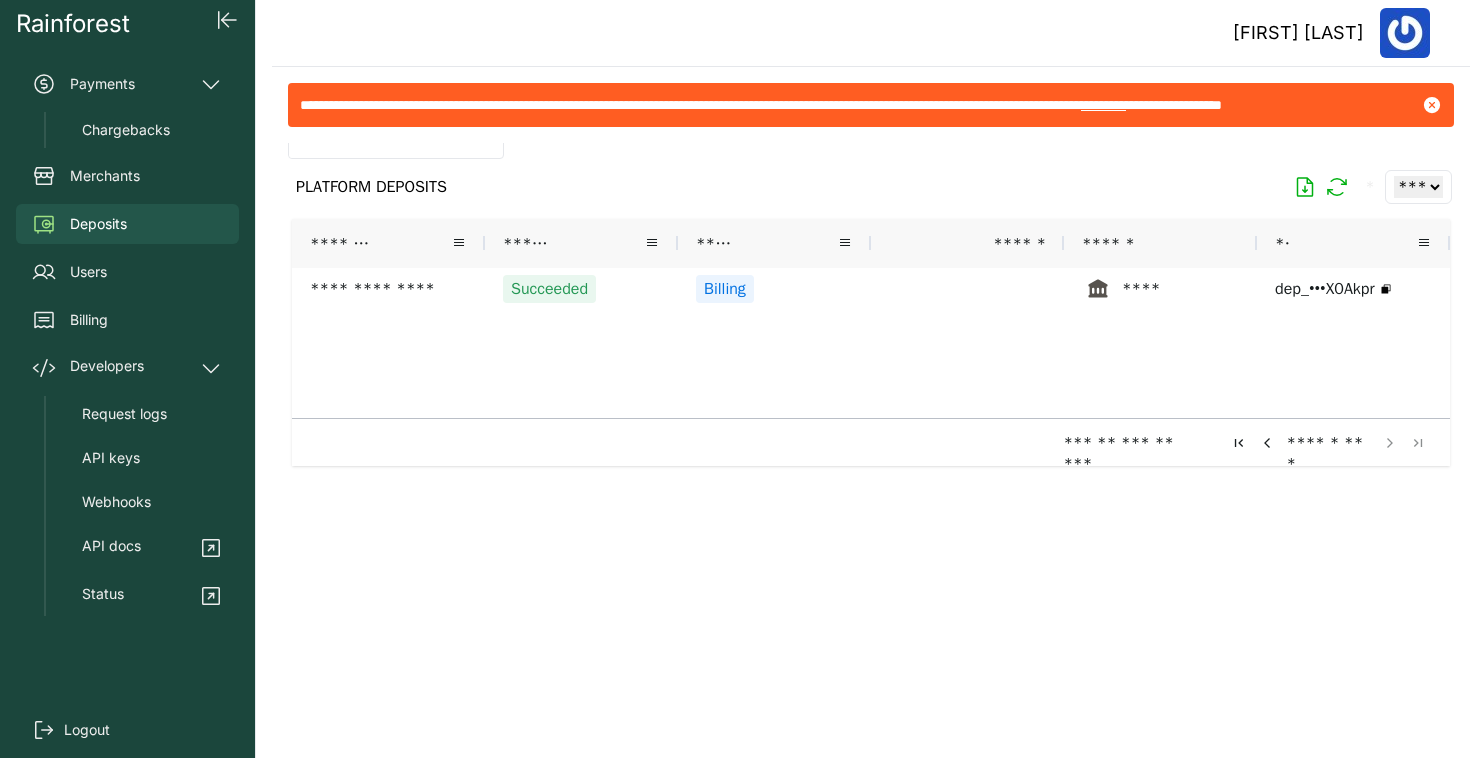click at bounding box center (1267, 443) 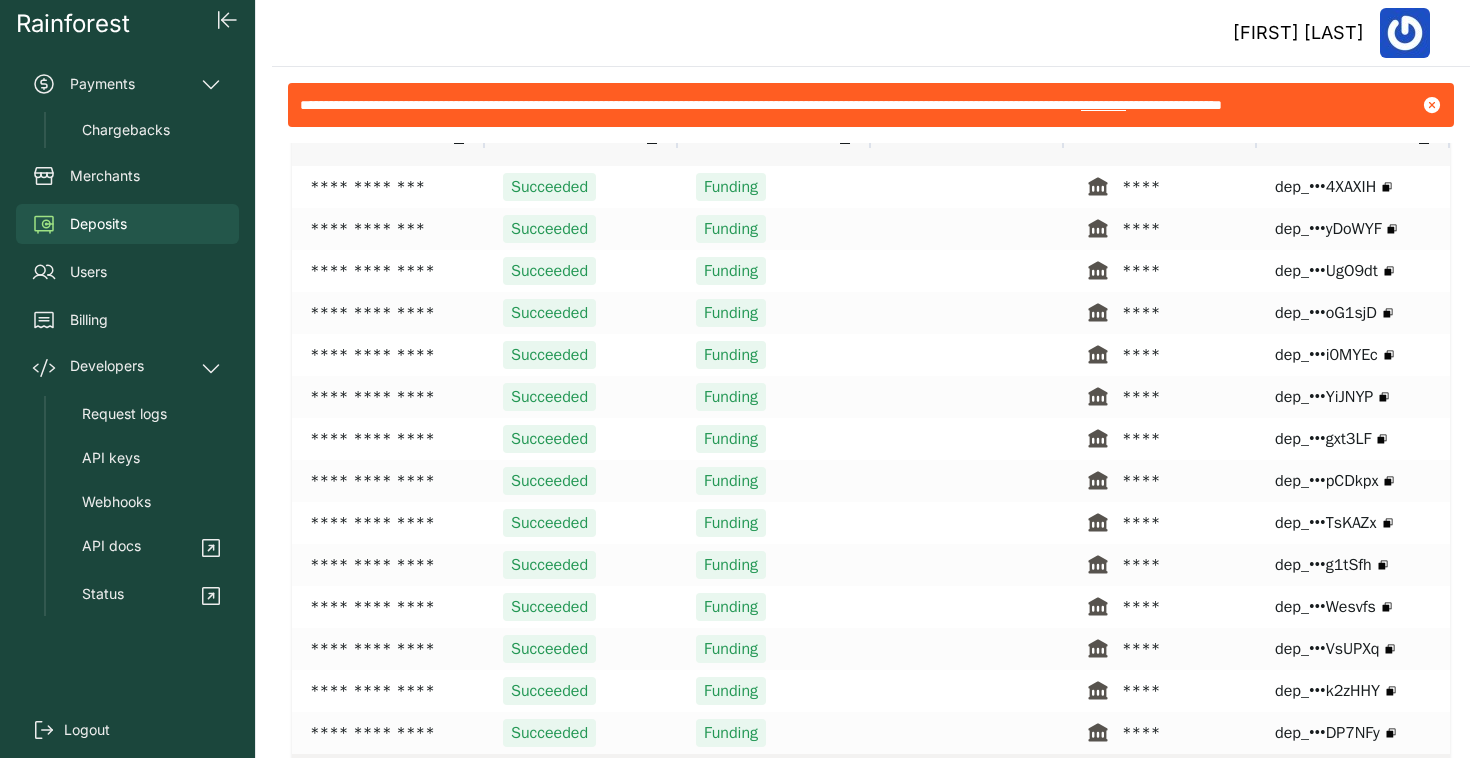 scroll, scrollTop: 0, scrollLeft: 0, axis: both 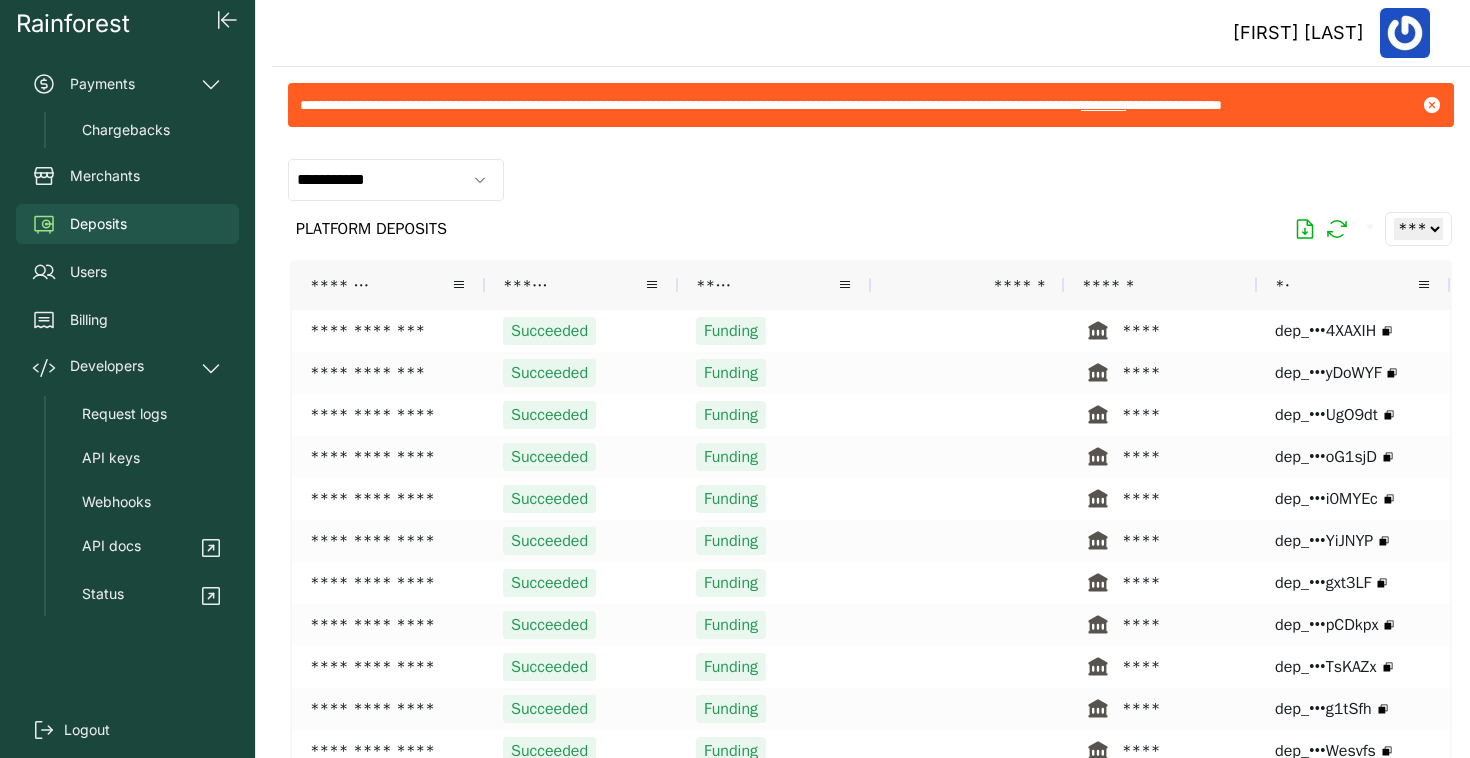 click on "** ** ** ***" 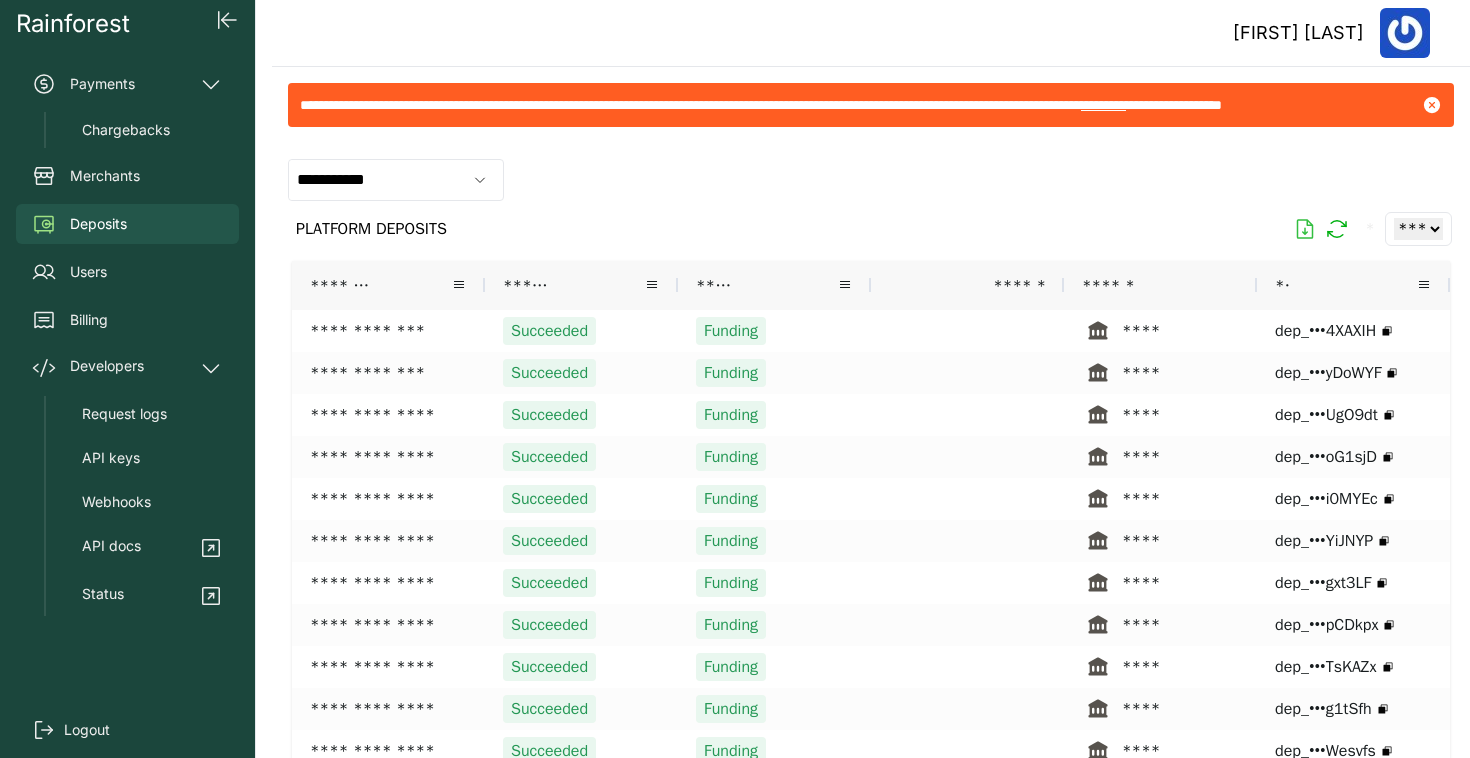 click 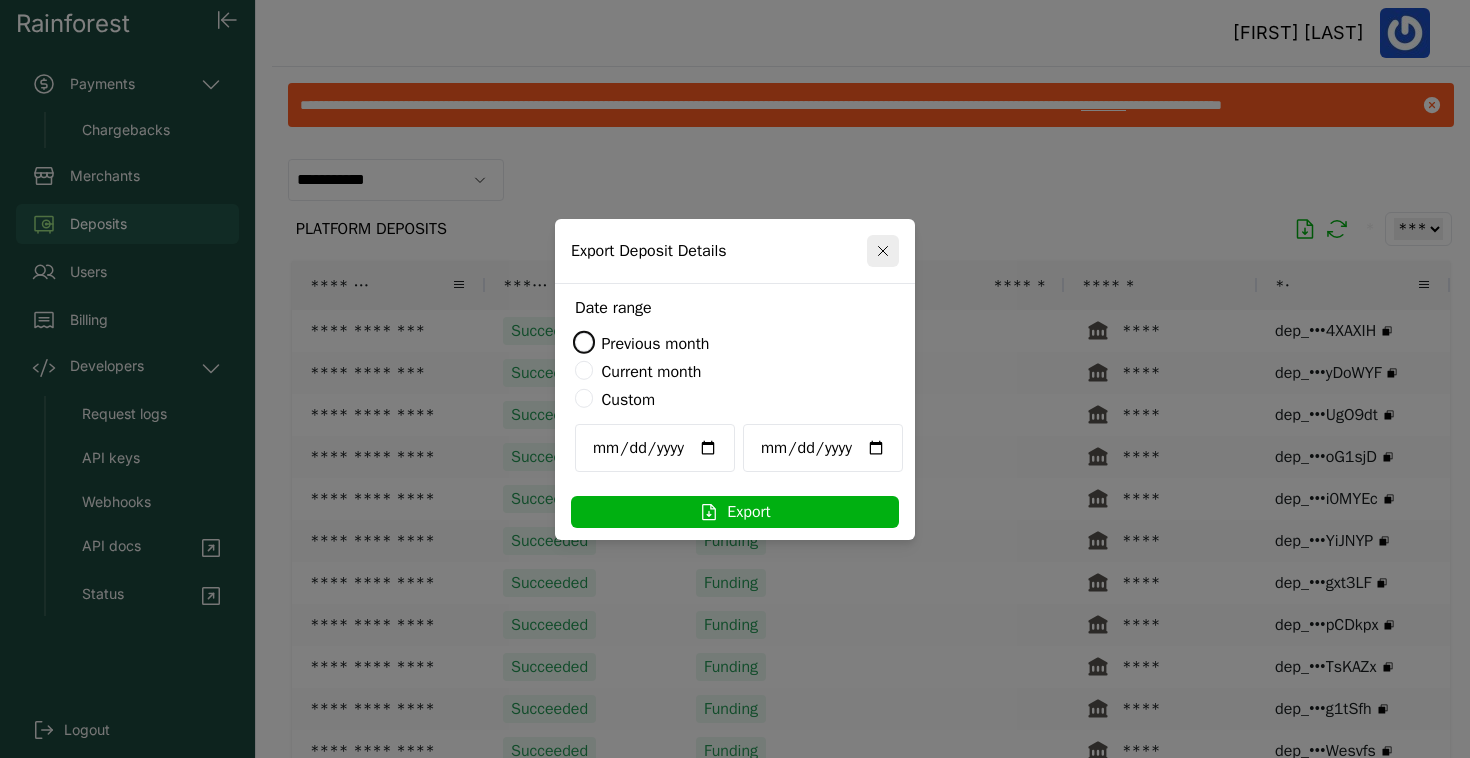 click on "Custom" at bounding box center (628, 400) 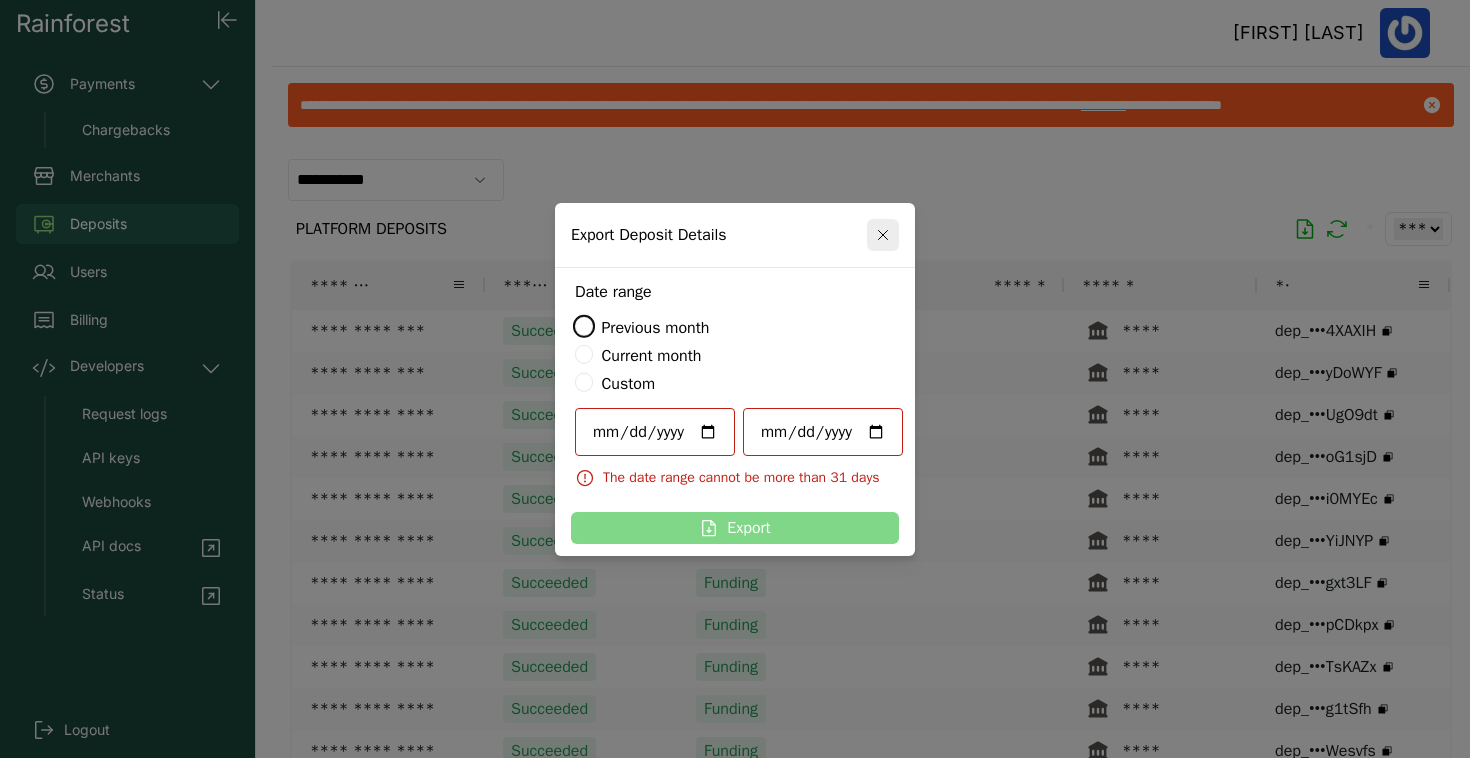 click on "**********" at bounding box center [823, 432] 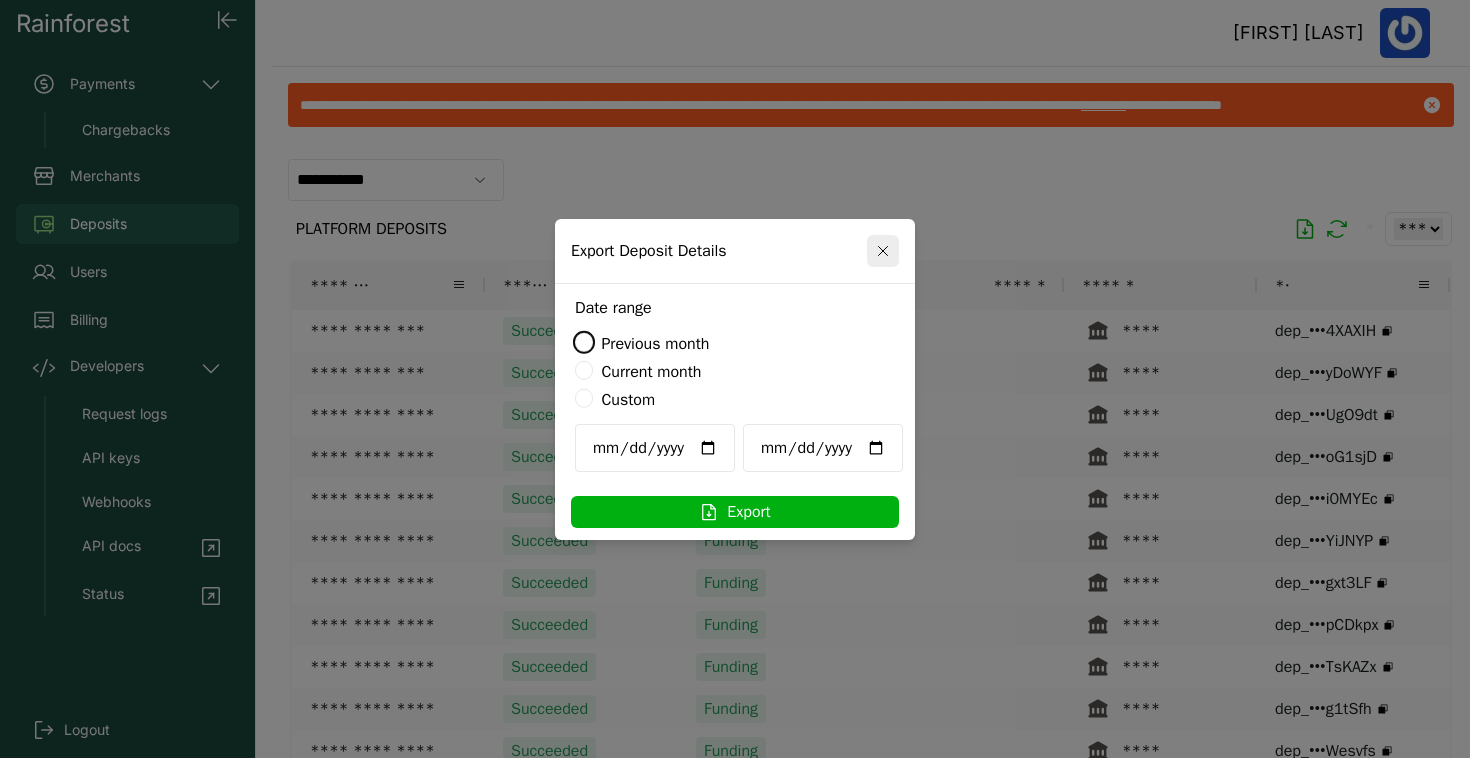 type on "**********" 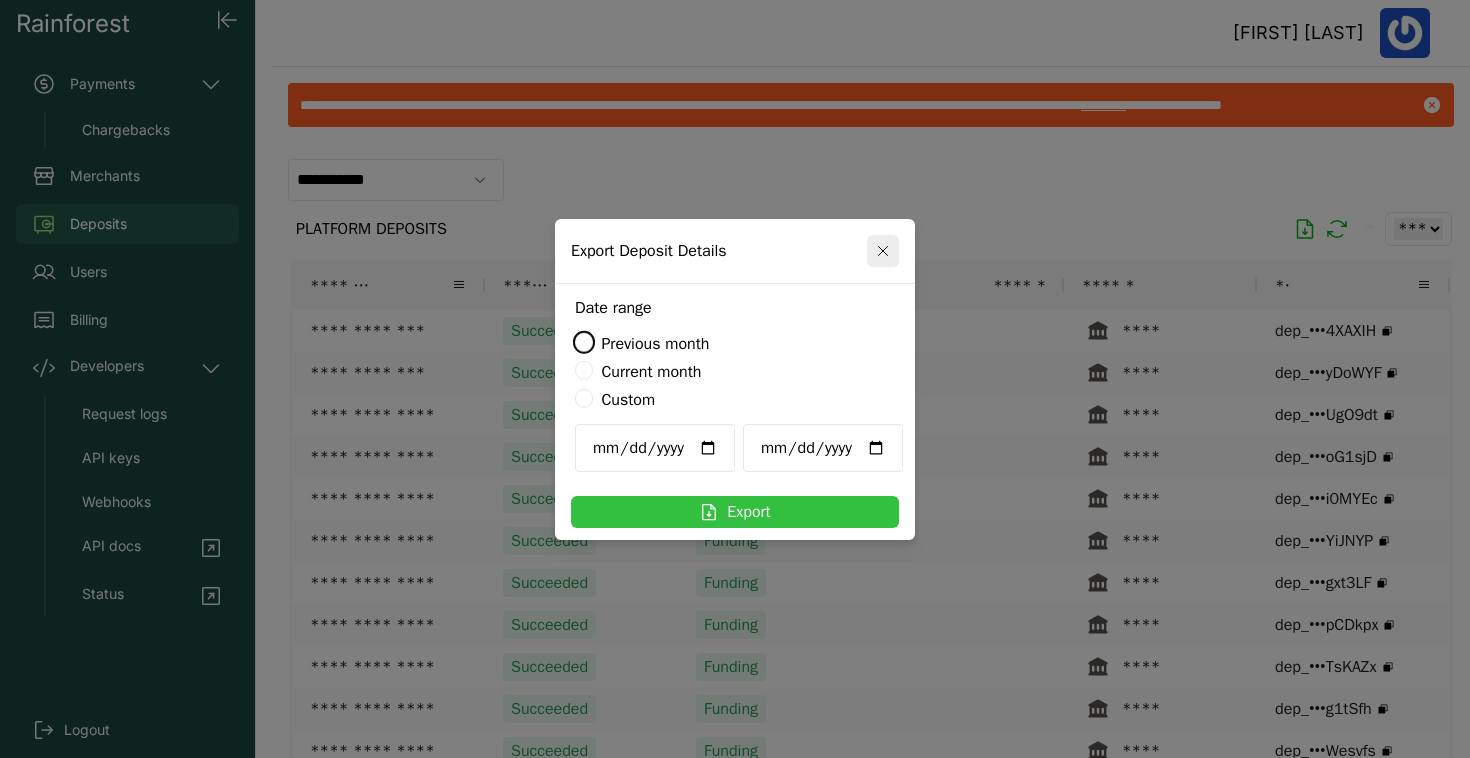 click on "Export" at bounding box center (735, 512) 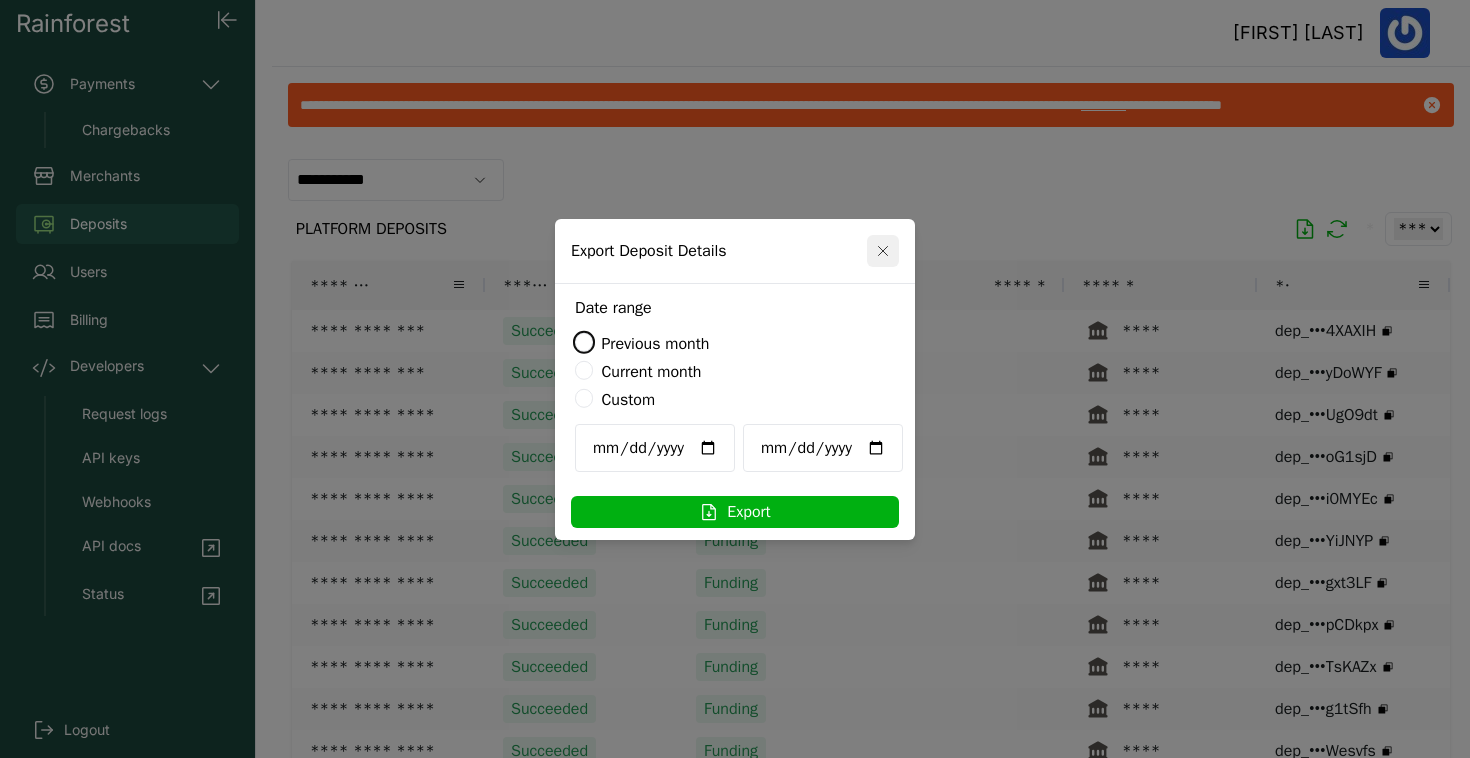 click 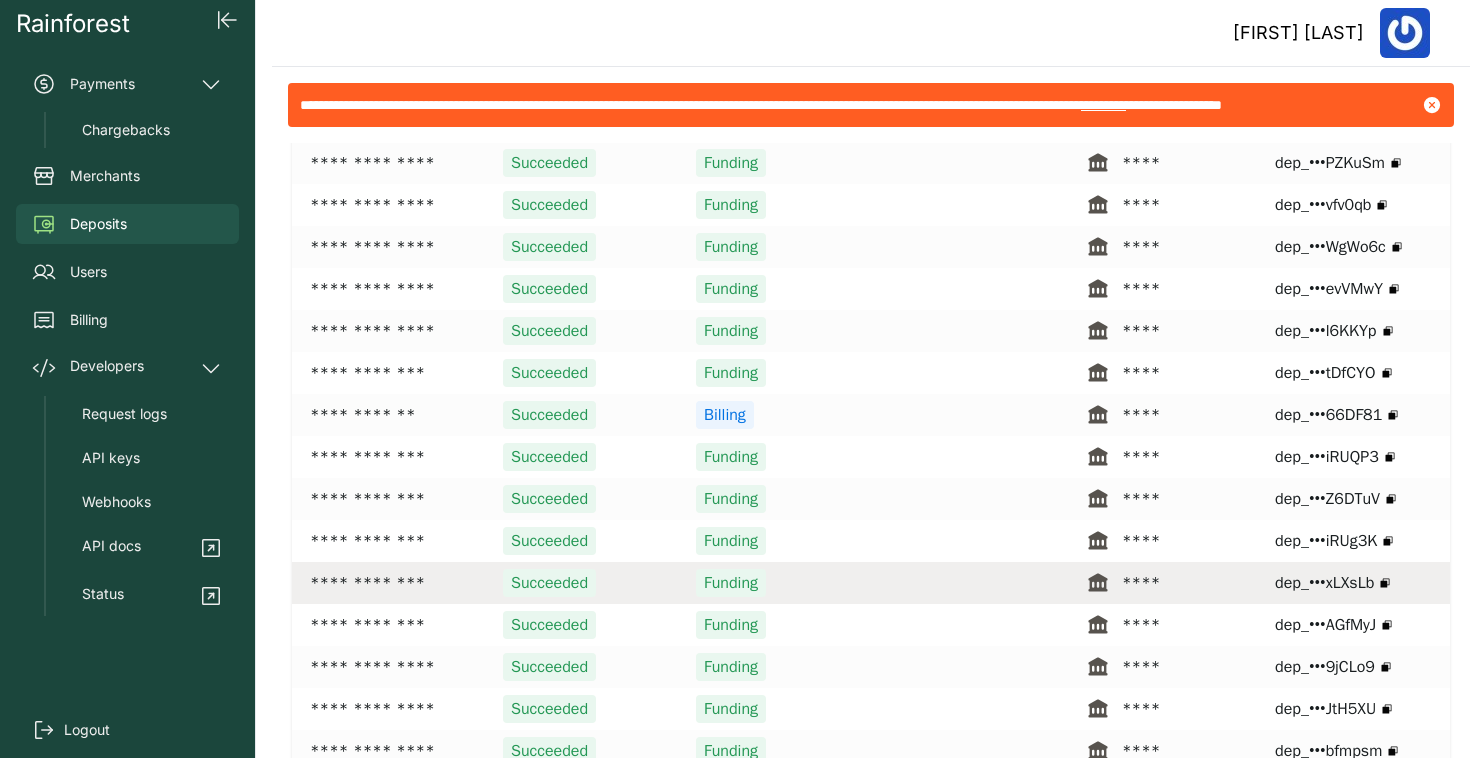 scroll, scrollTop: 1642, scrollLeft: 0, axis: vertical 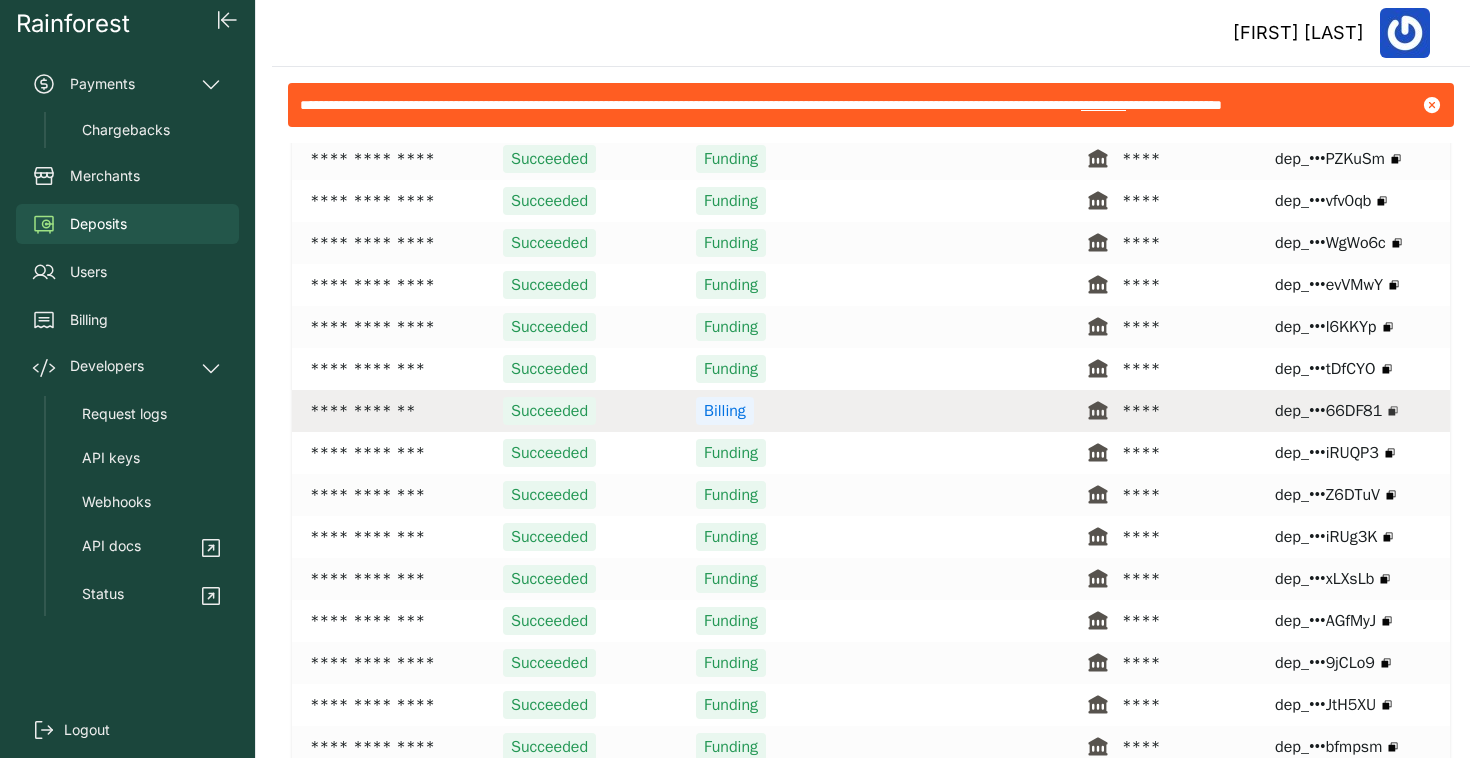 click 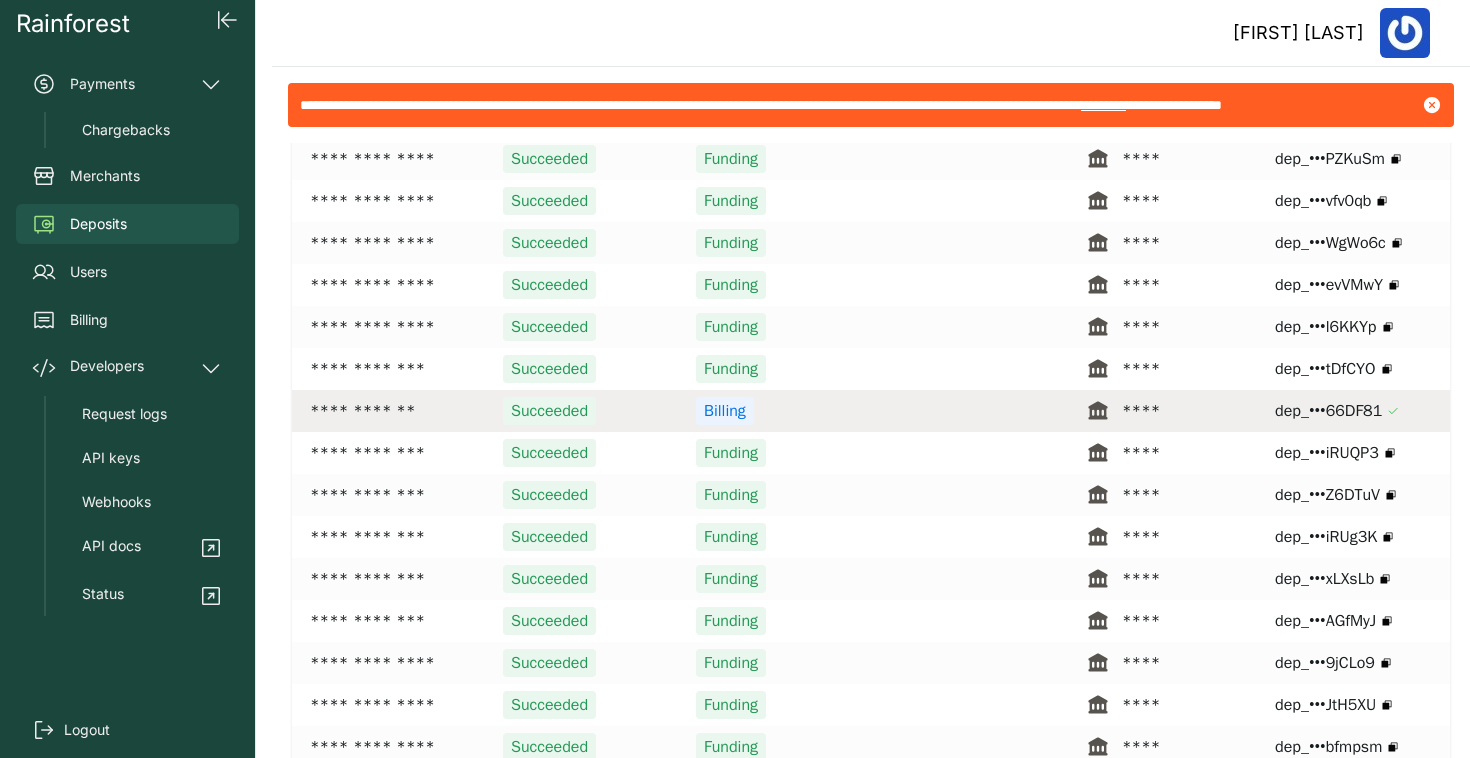 click 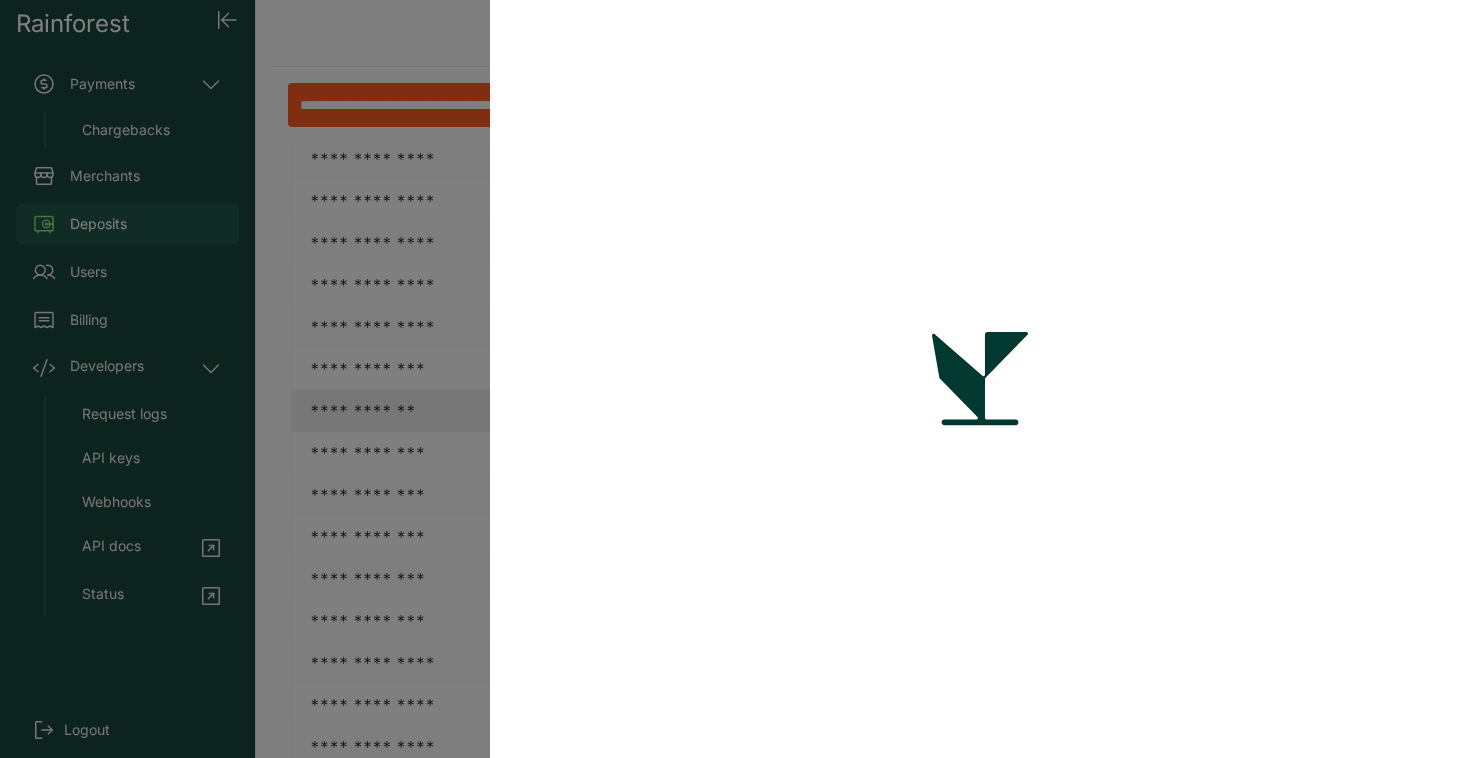 click at bounding box center [980, 379] 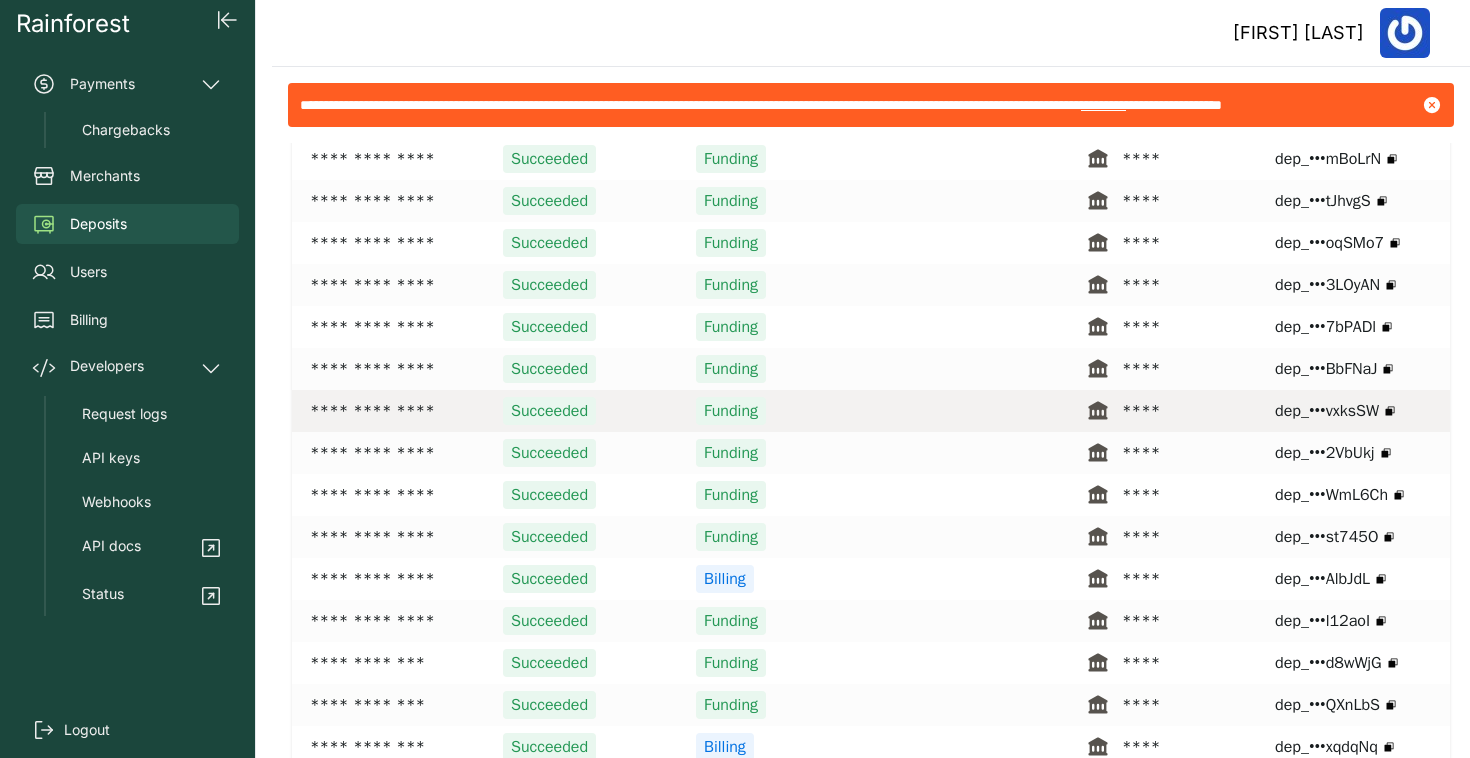 scroll, scrollTop: 2220, scrollLeft: 0, axis: vertical 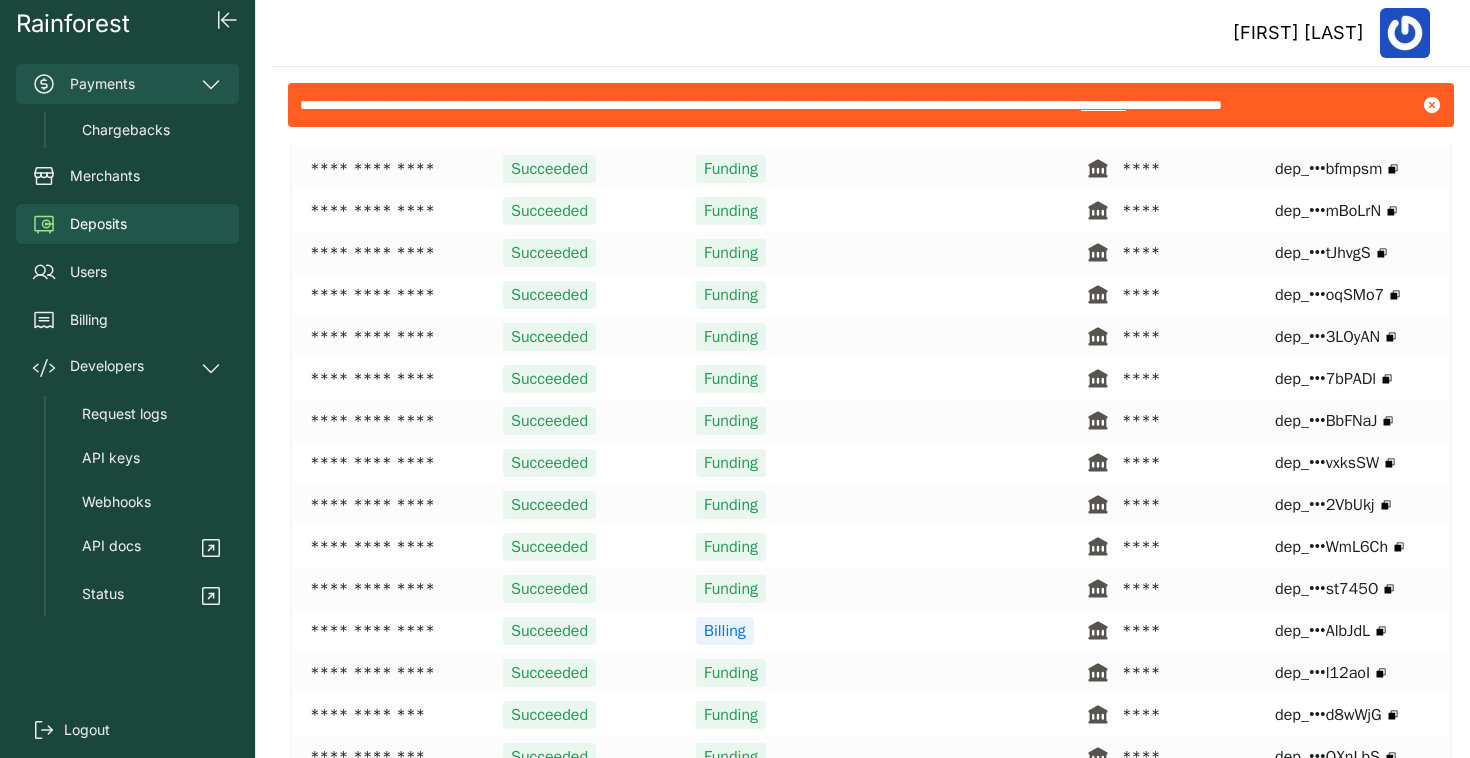 click on "Payments" at bounding box center (127, 84) 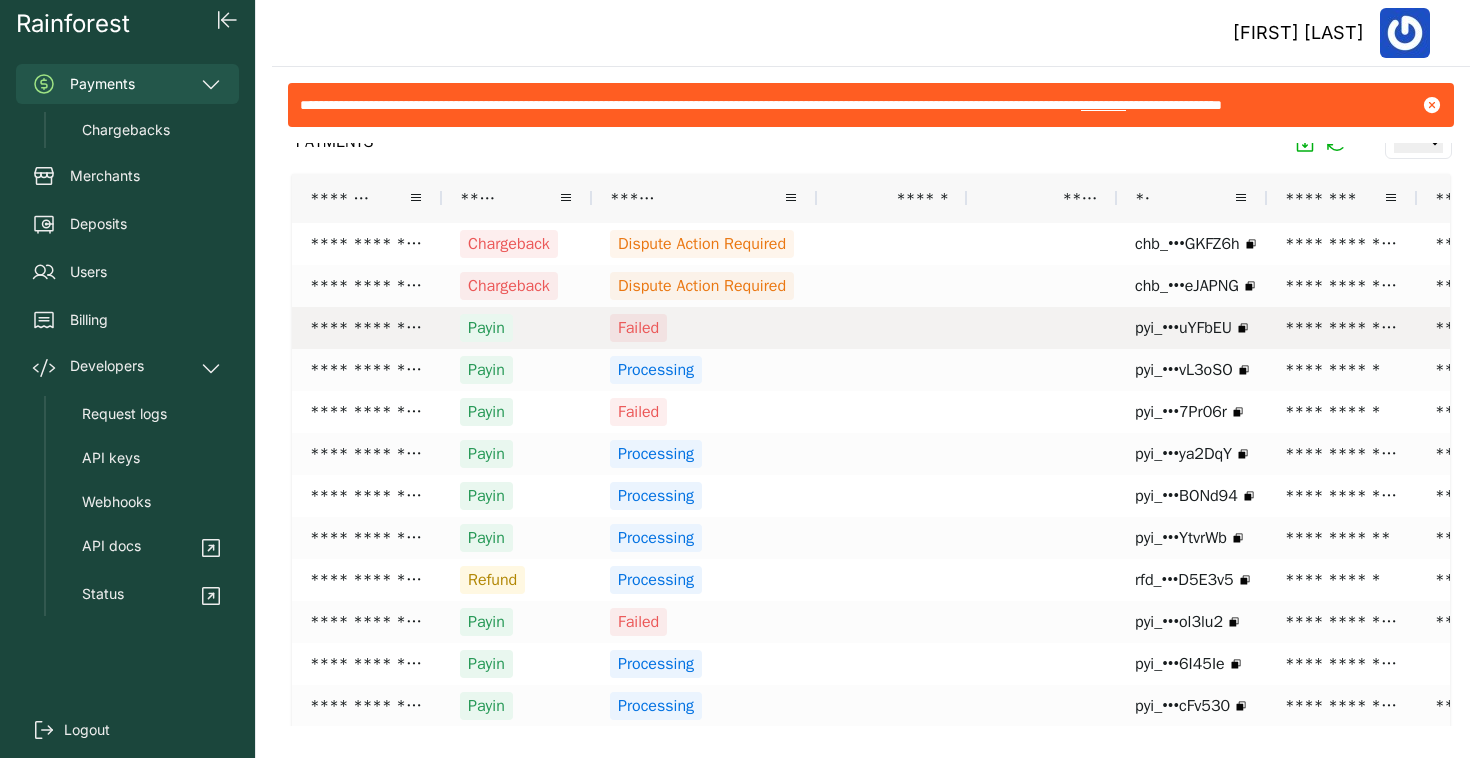 scroll, scrollTop: 48, scrollLeft: 0, axis: vertical 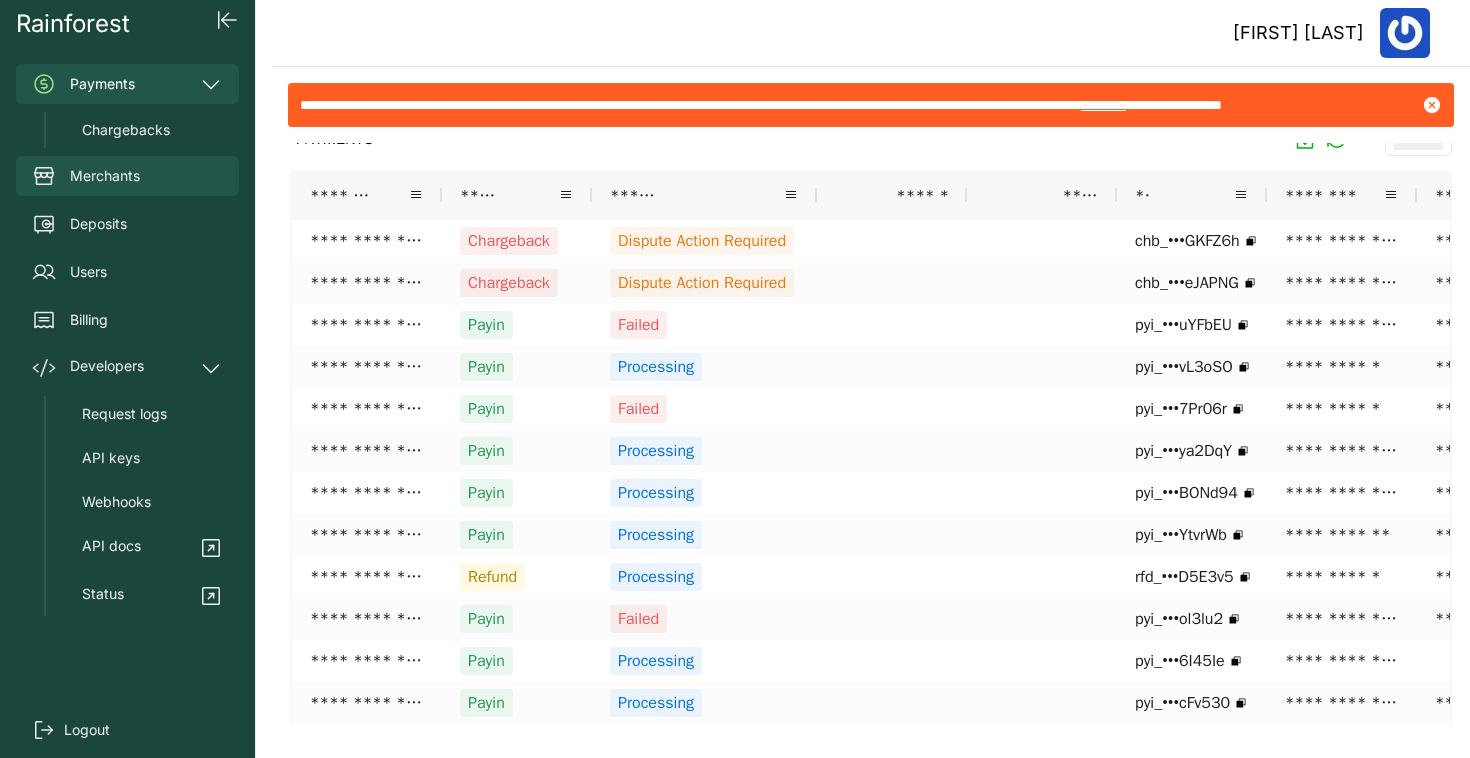 click on "Merchants" at bounding box center (105, 176) 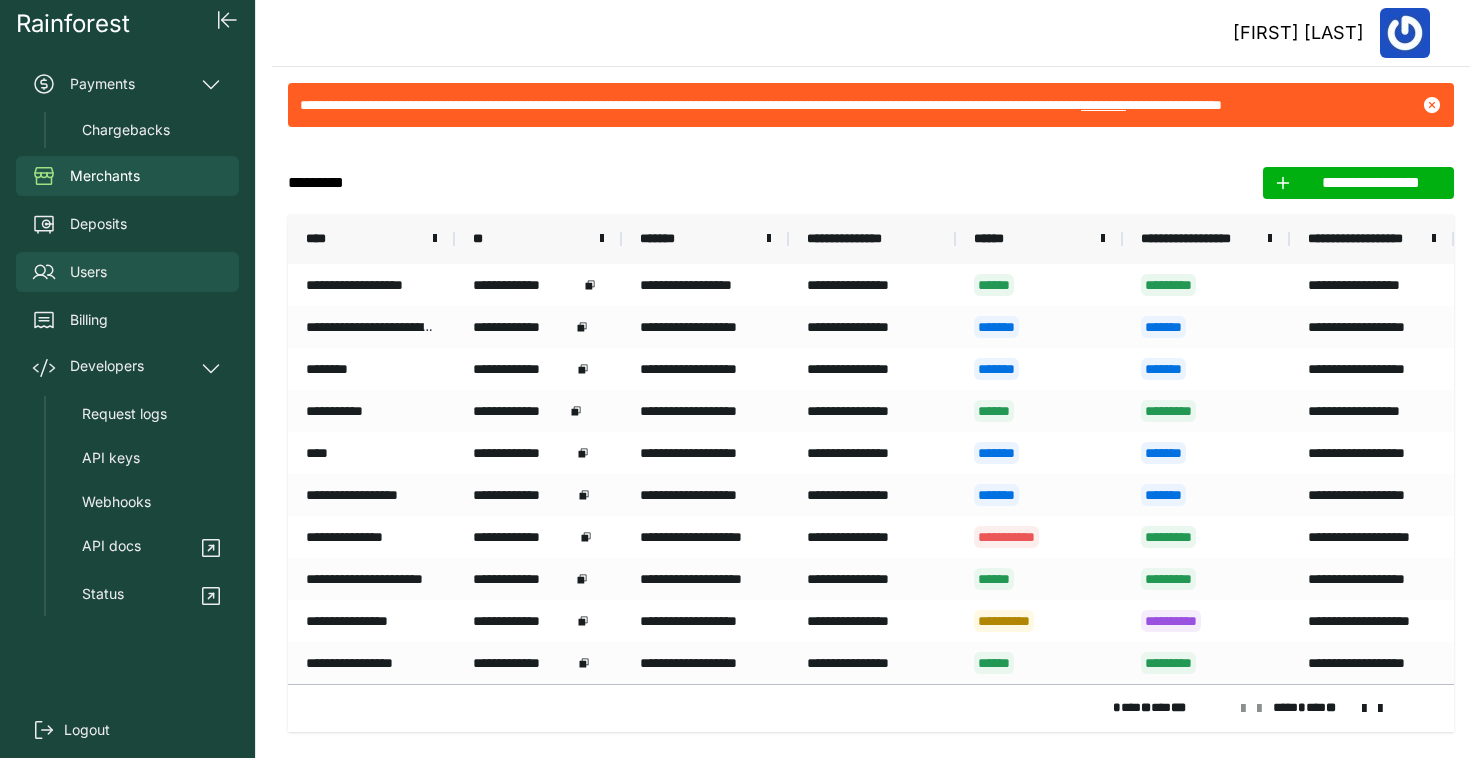 click on "Users" at bounding box center [88, 272] 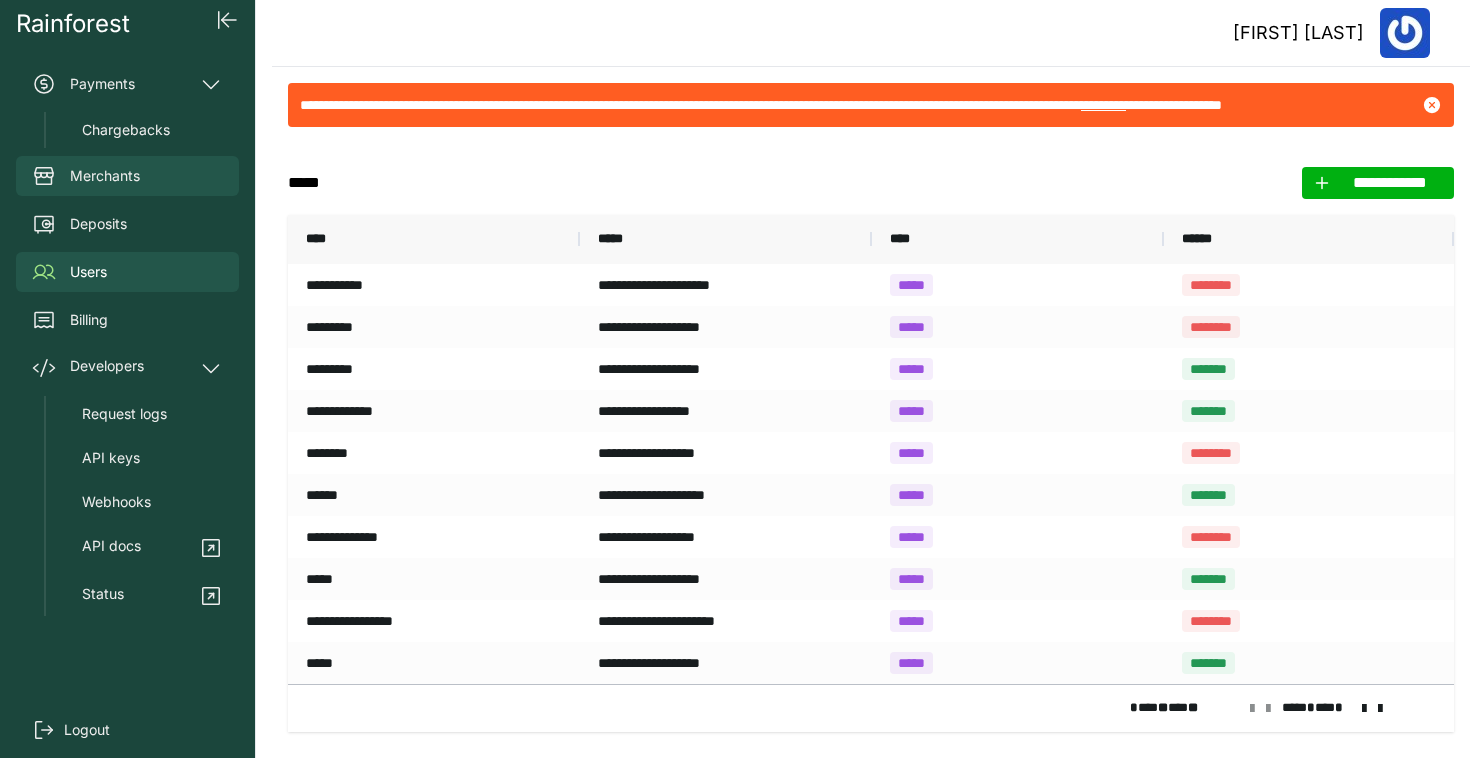 click on "Merchants" at bounding box center [105, 176] 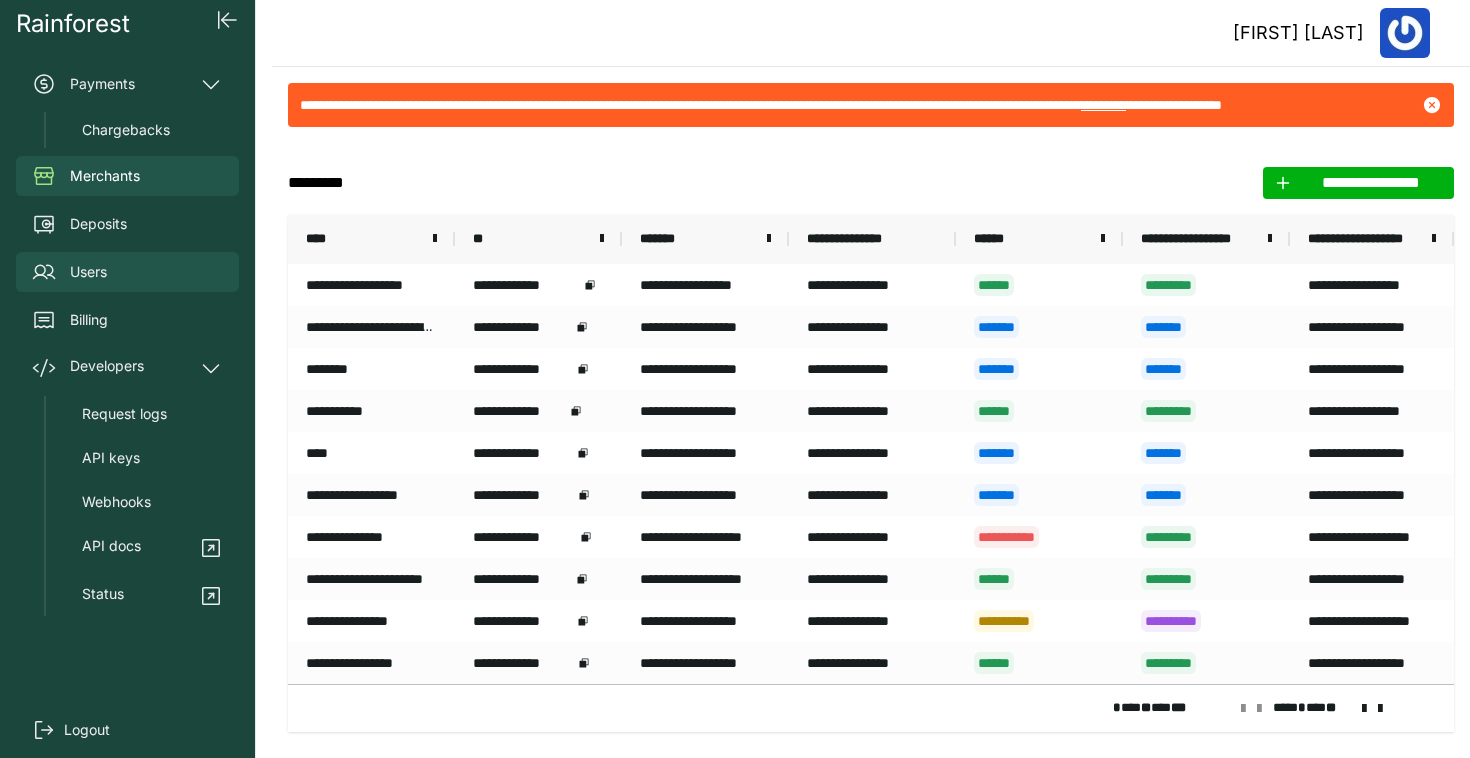 click on "Users" at bounding box center [88, 272] 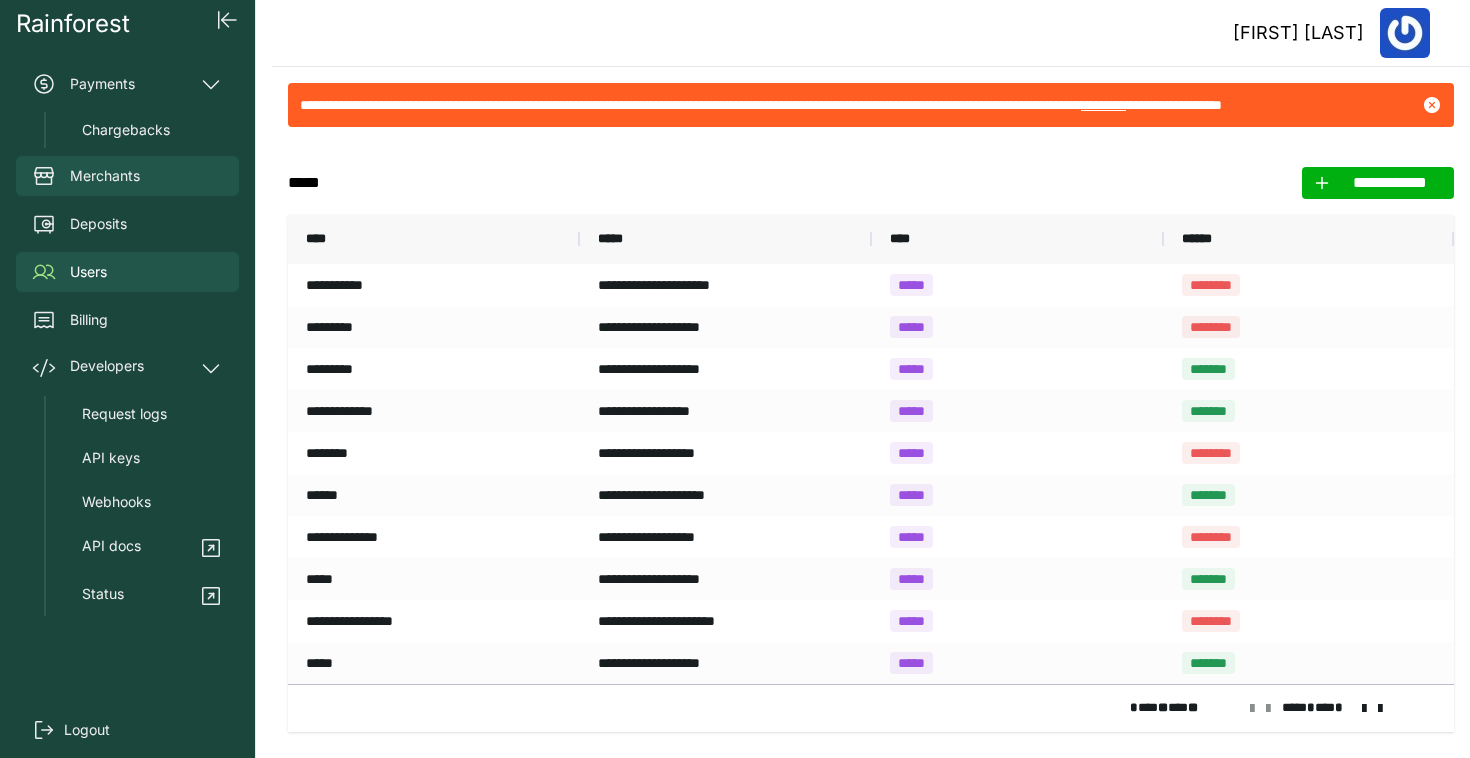 click on "Merchants" at bounding box center [127, 176] 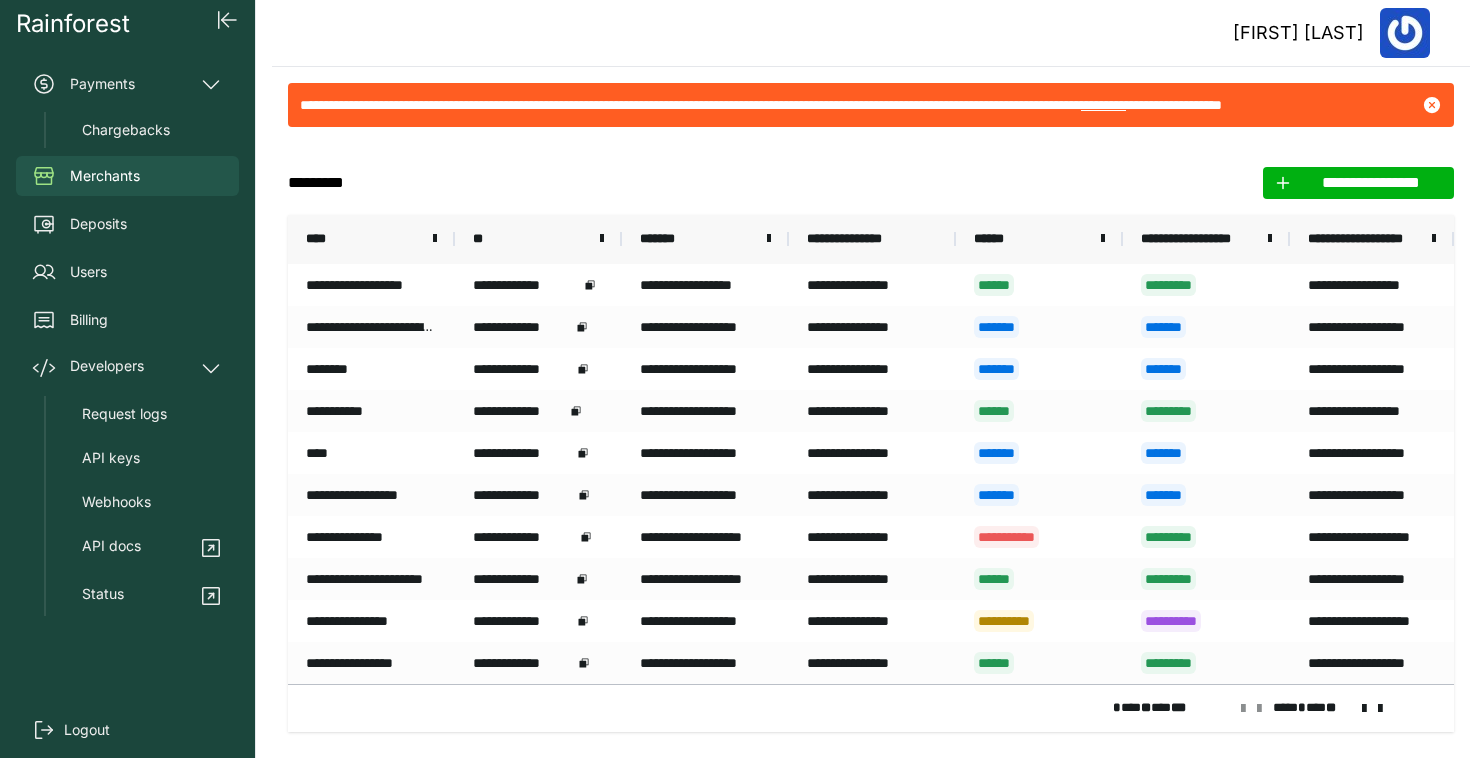 click on "**********" at bounding box center (1364, 239) 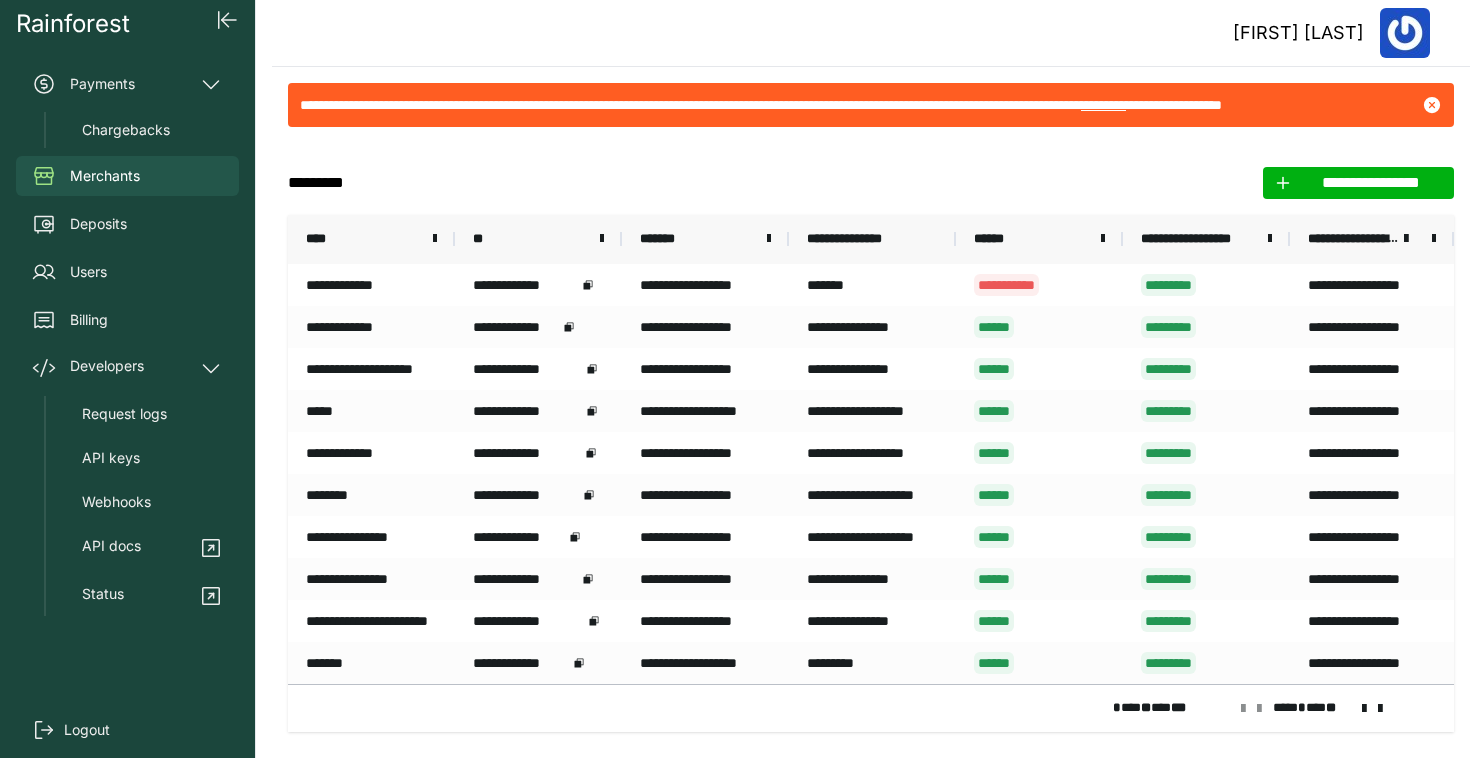 click on "**********" at bounding box center (1353, 239) 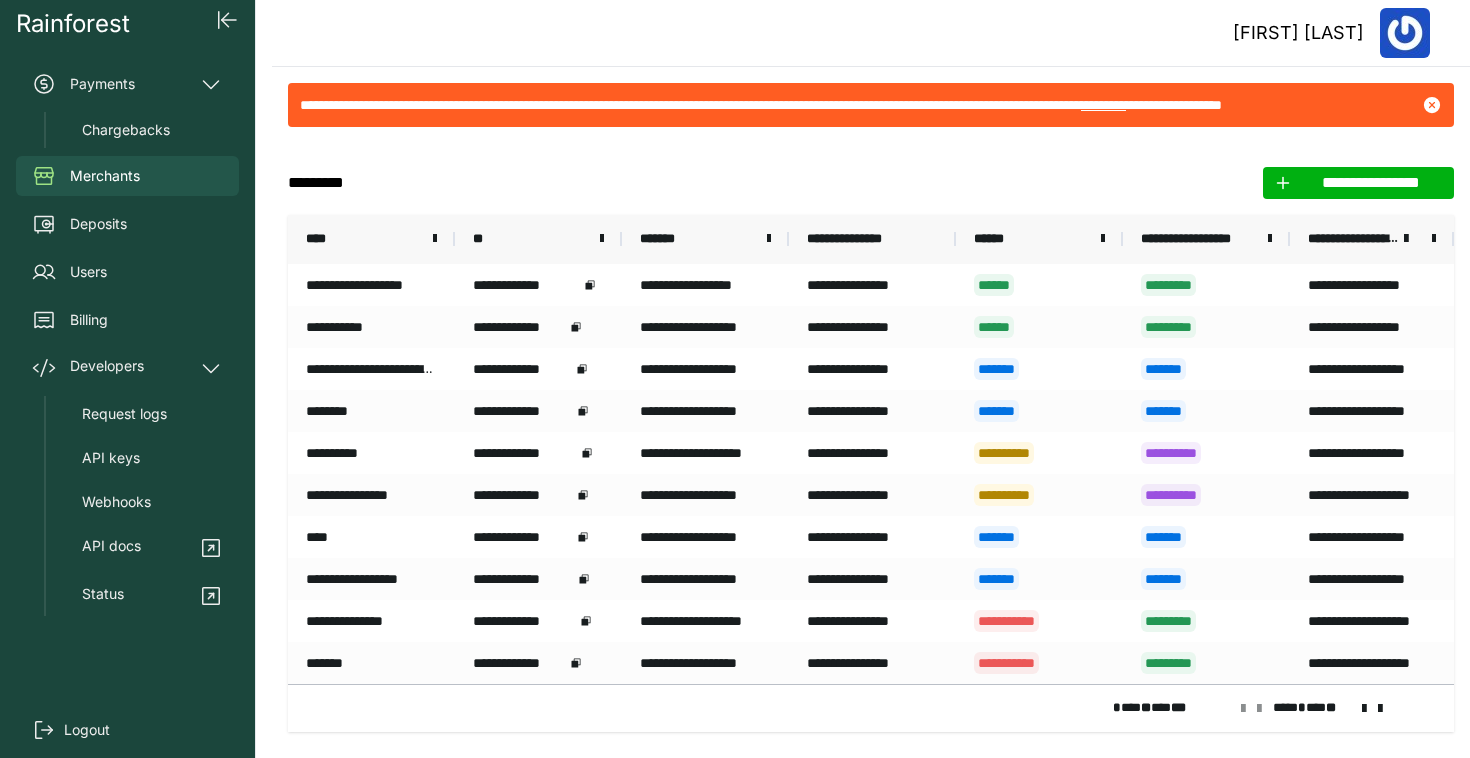click at bounding box center (1364, 709) 